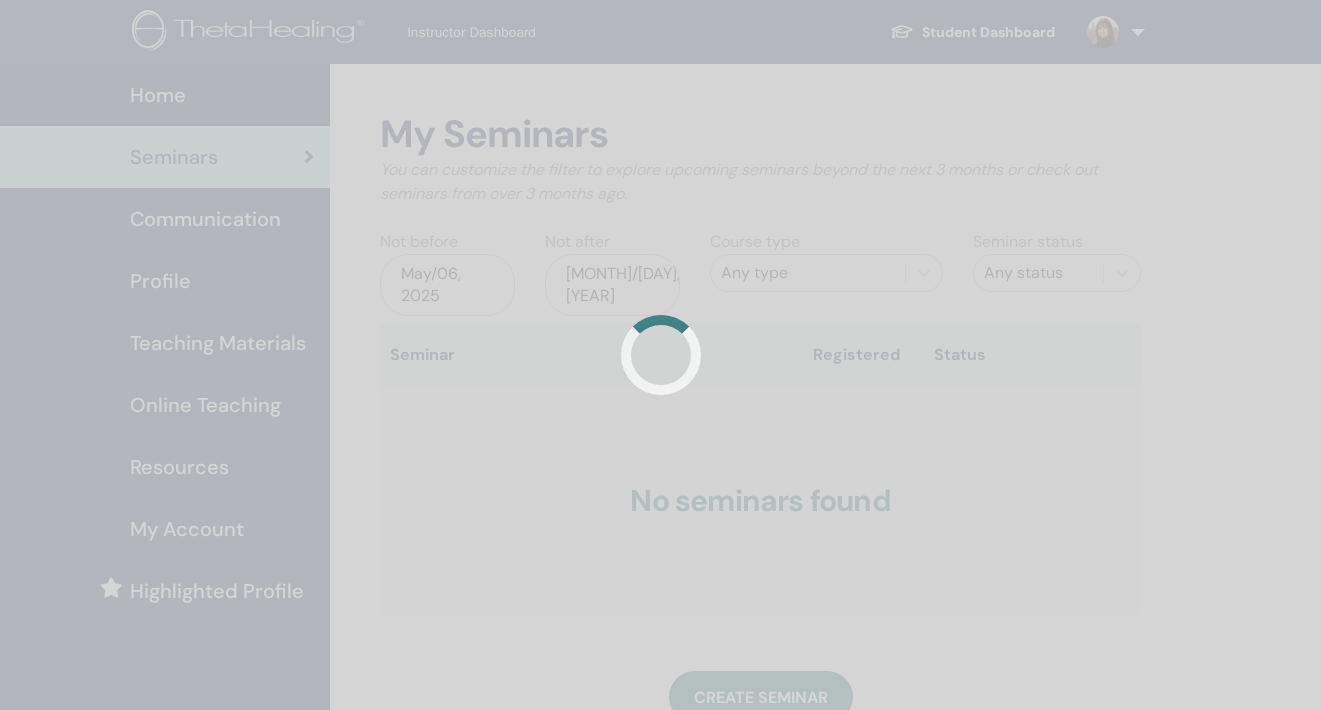 scroll, scrollTop: 0, scrollLeft: 0, axis: both 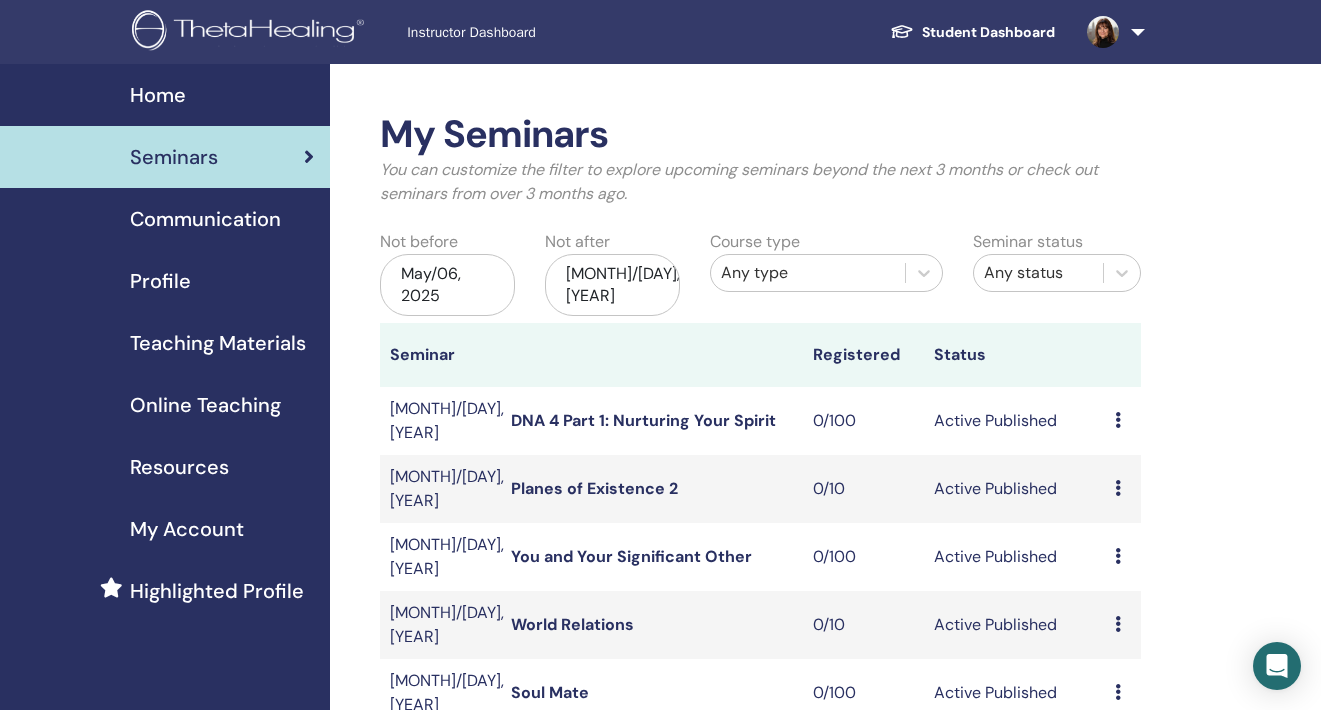 click at bounding box center (251, 32) 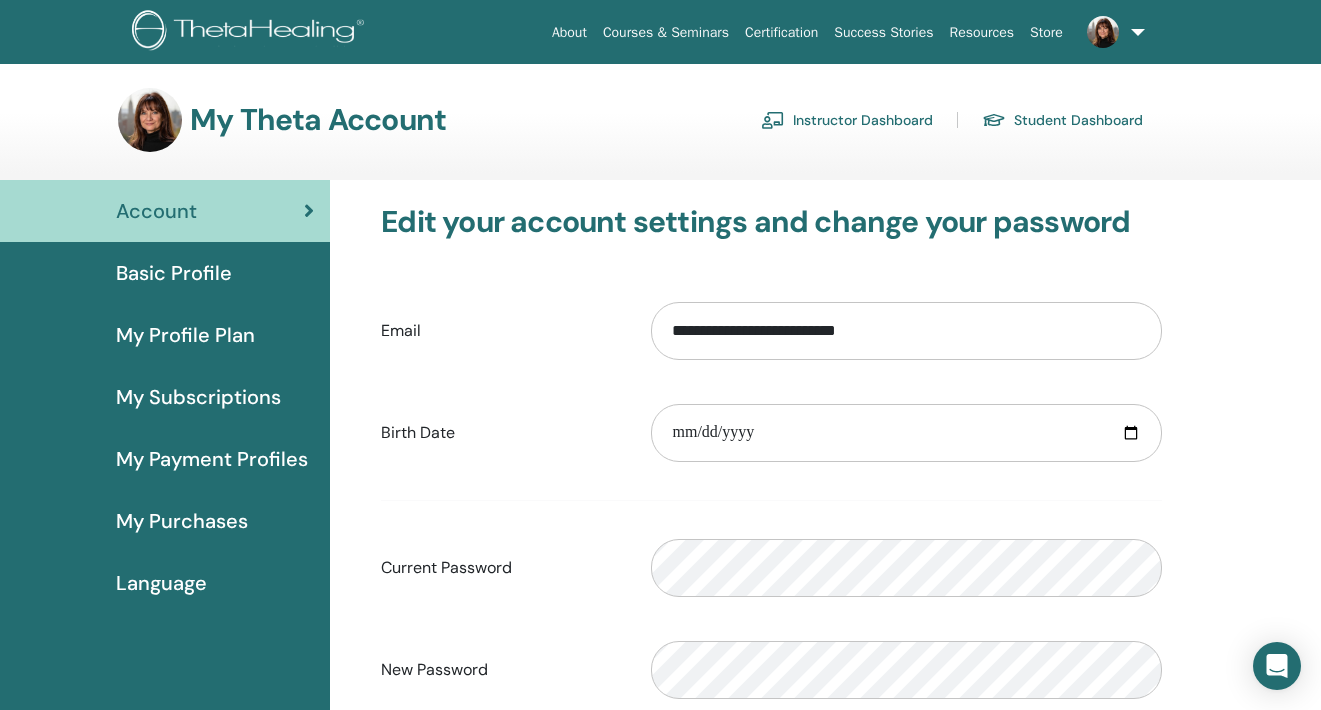scroll, scrollTop: 0, scrollLeft: 0, axis: both 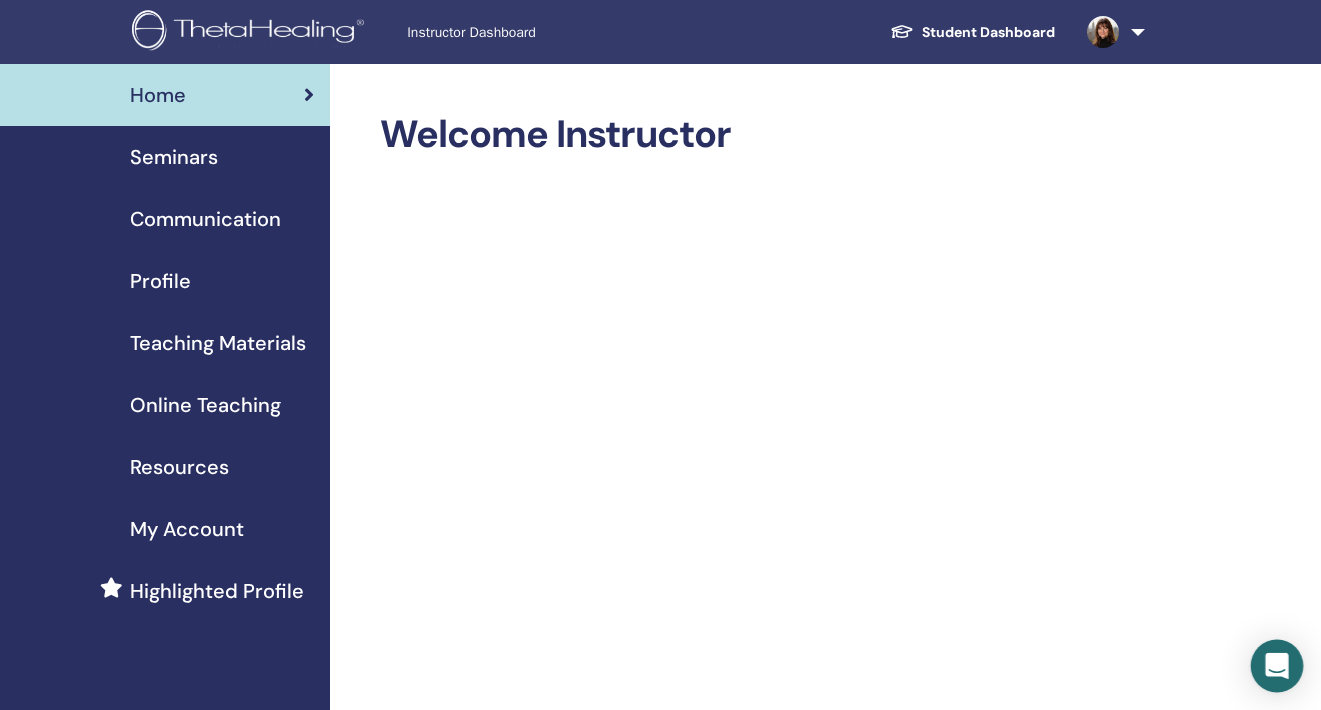 click at bounding box center [1277, 666] 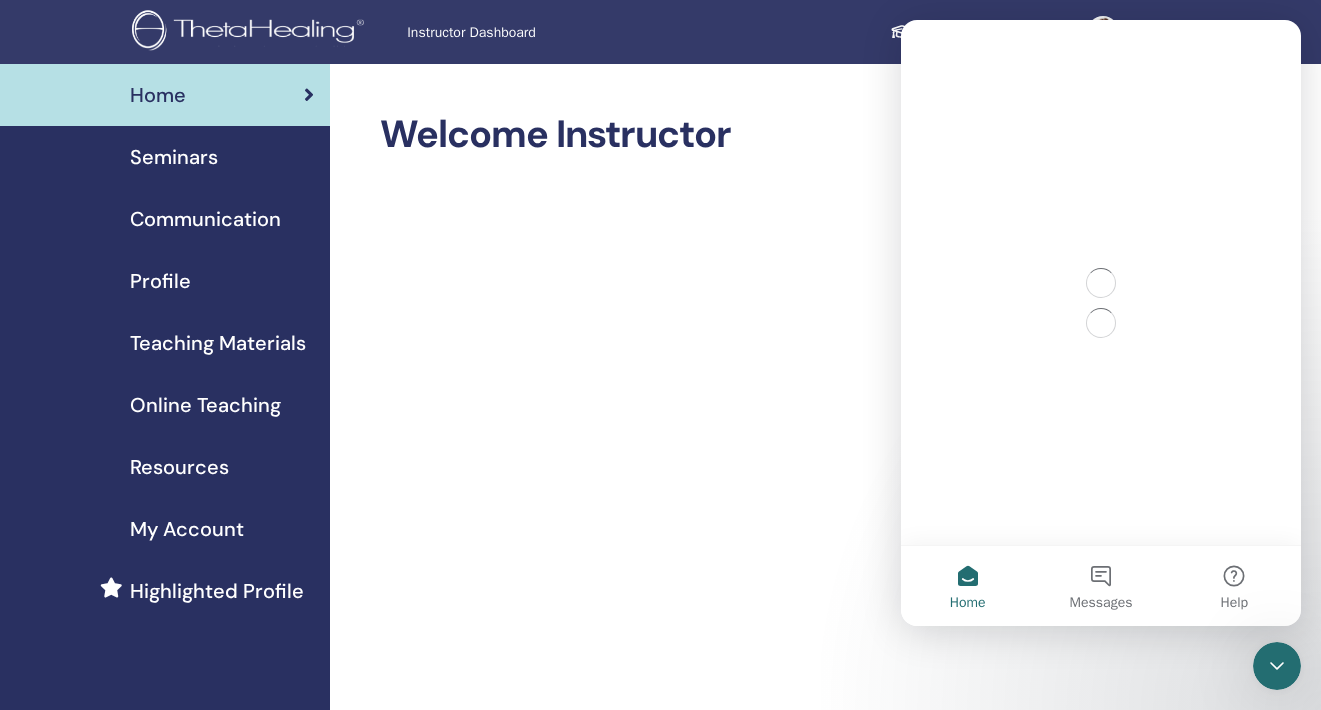 scroll, scrollTop: 0, scrollLeft: 0, axis: both 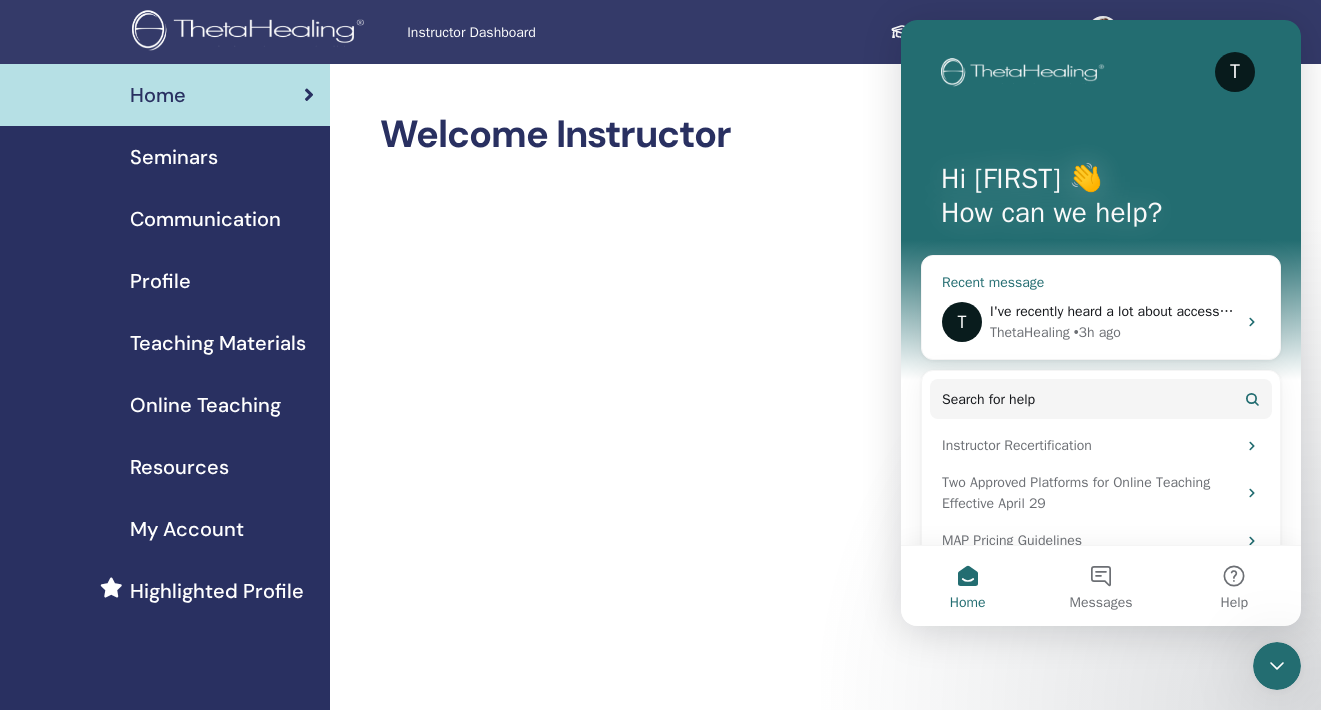 click on "I've recently heard a lot about accessibility requirements for websites too, and wonder if its even OK for the ThetaHealing website to not work properly for each and every person that views it, from an accessibility perspective." at bounding box center [1675, 311] 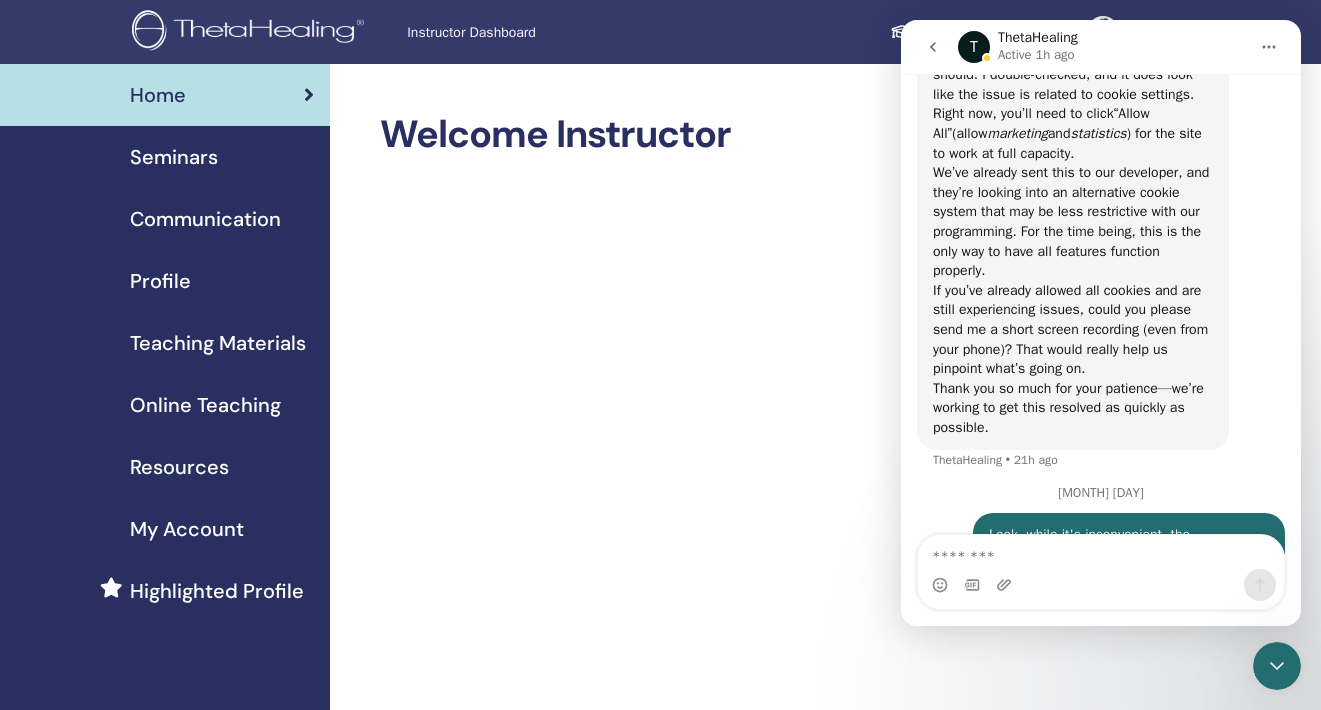 scroll, scrollTop: 2471, scrollLeft: 0, axis: vertical 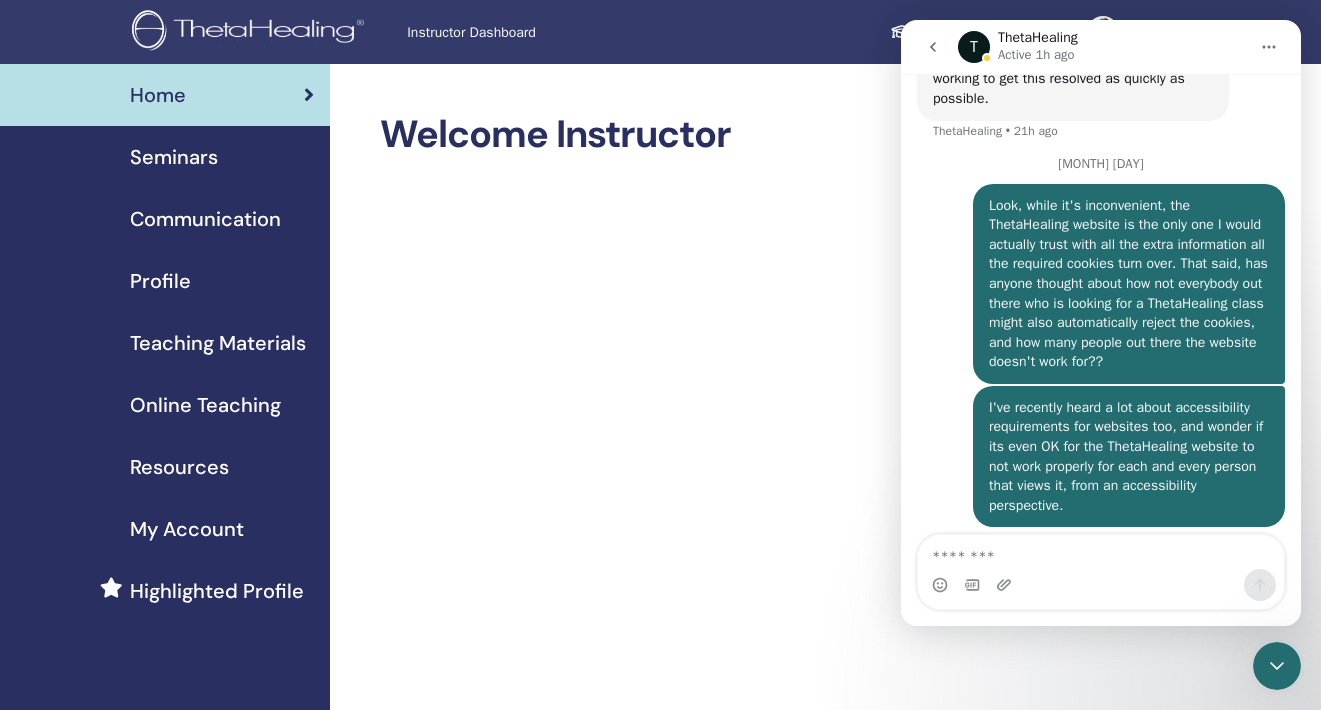 click 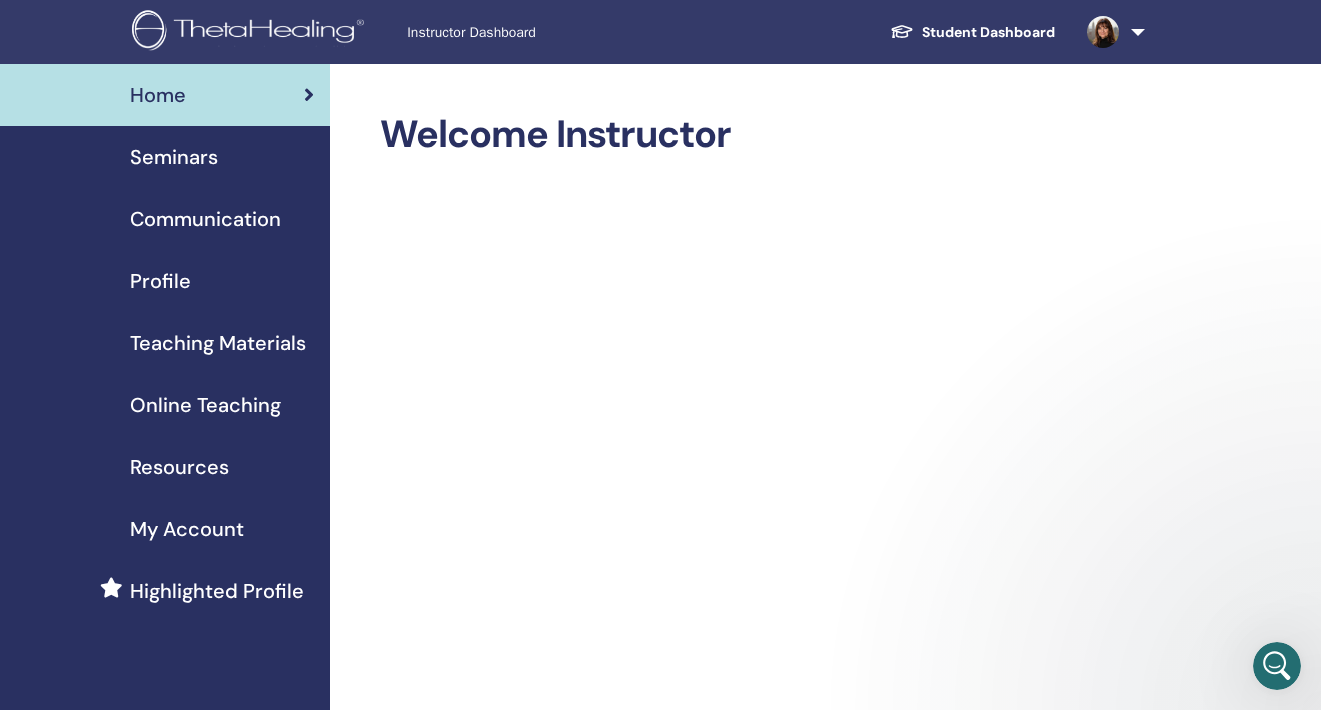 scroll, scrollTop: 0, scrollLeft: 0, axis: both 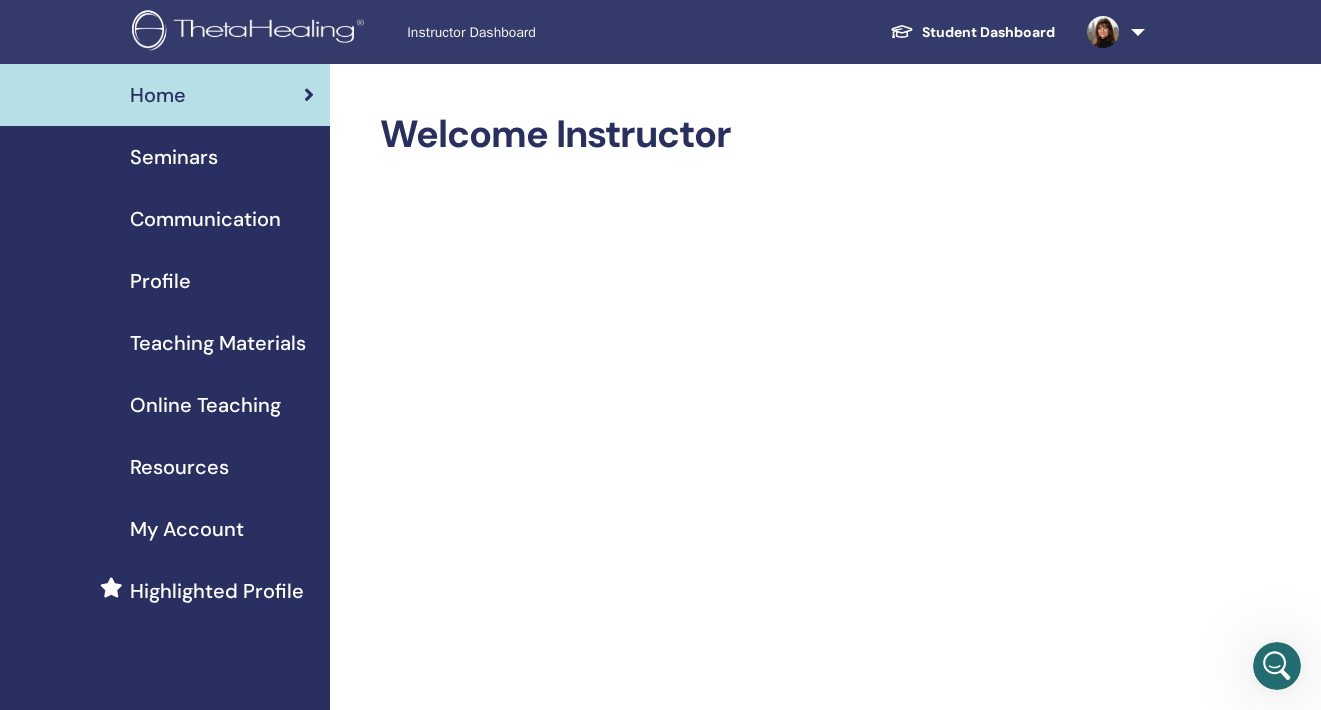 click on "Seminars" at bounding box center (174, 157) 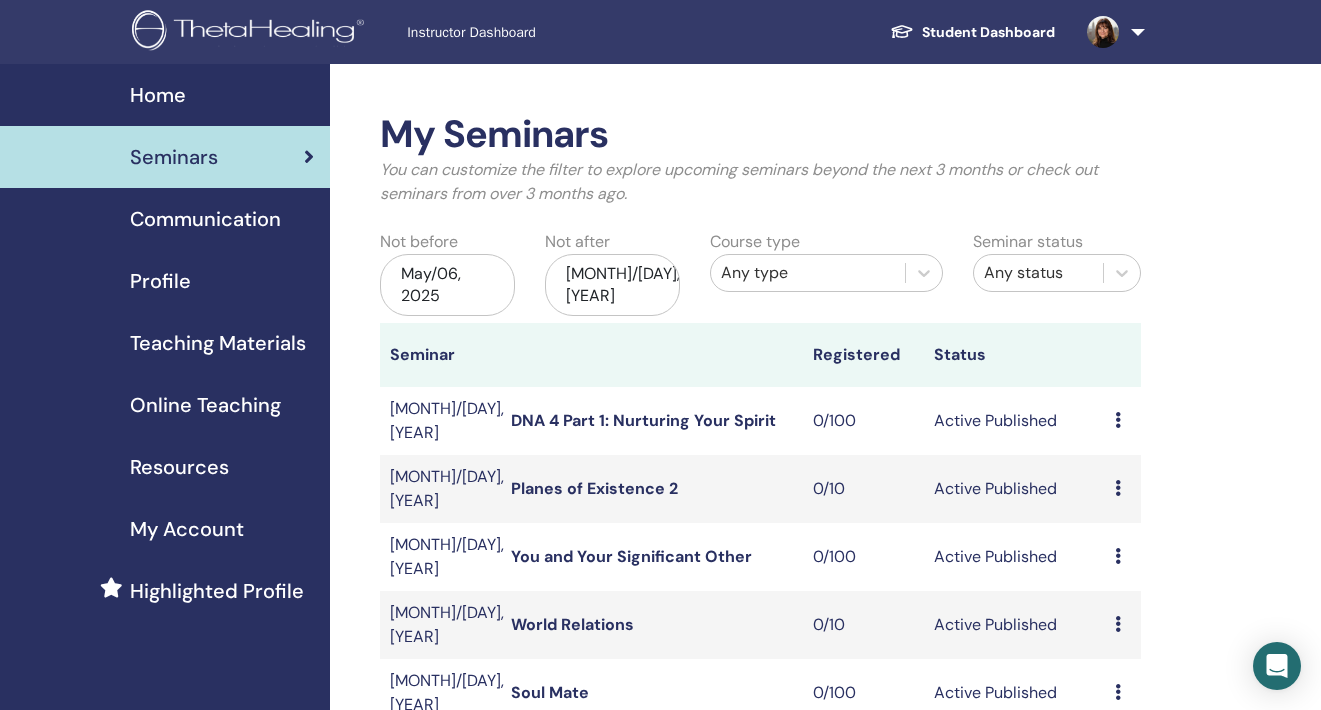 scroll, scrollTop: 0, scrollLeft: 0, axis: both 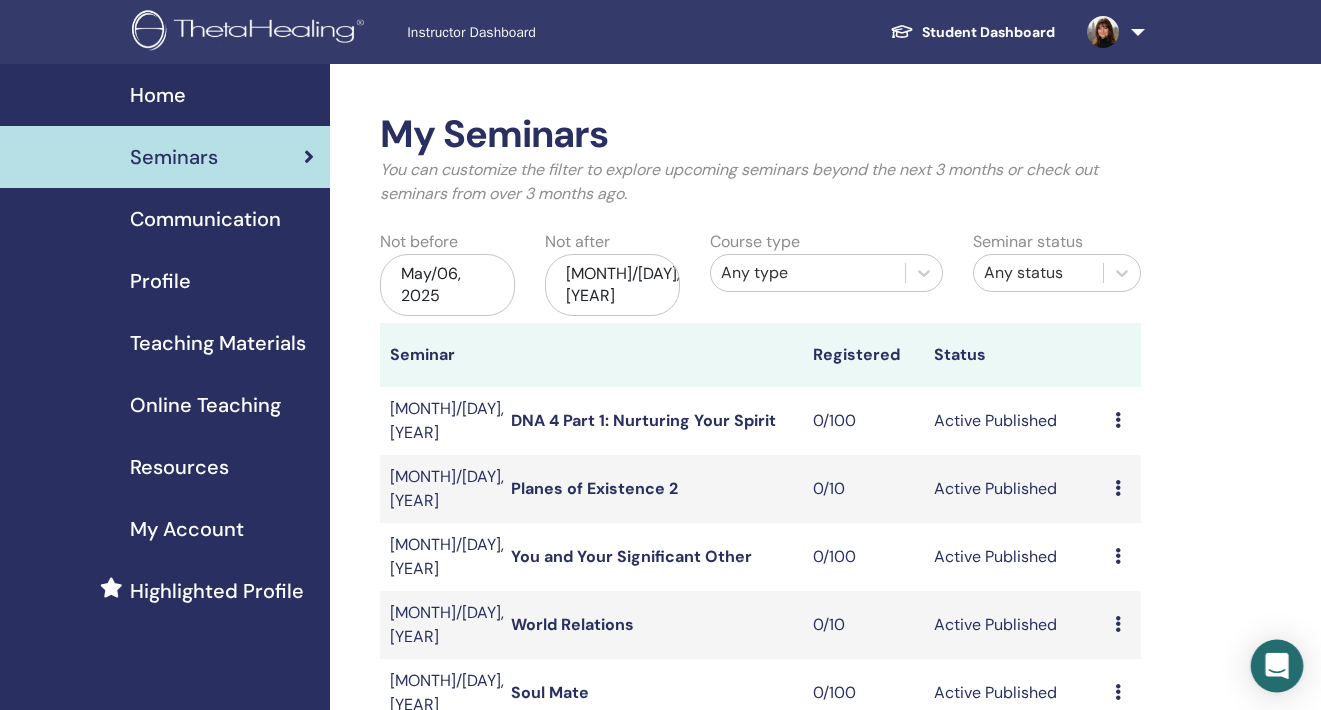 click 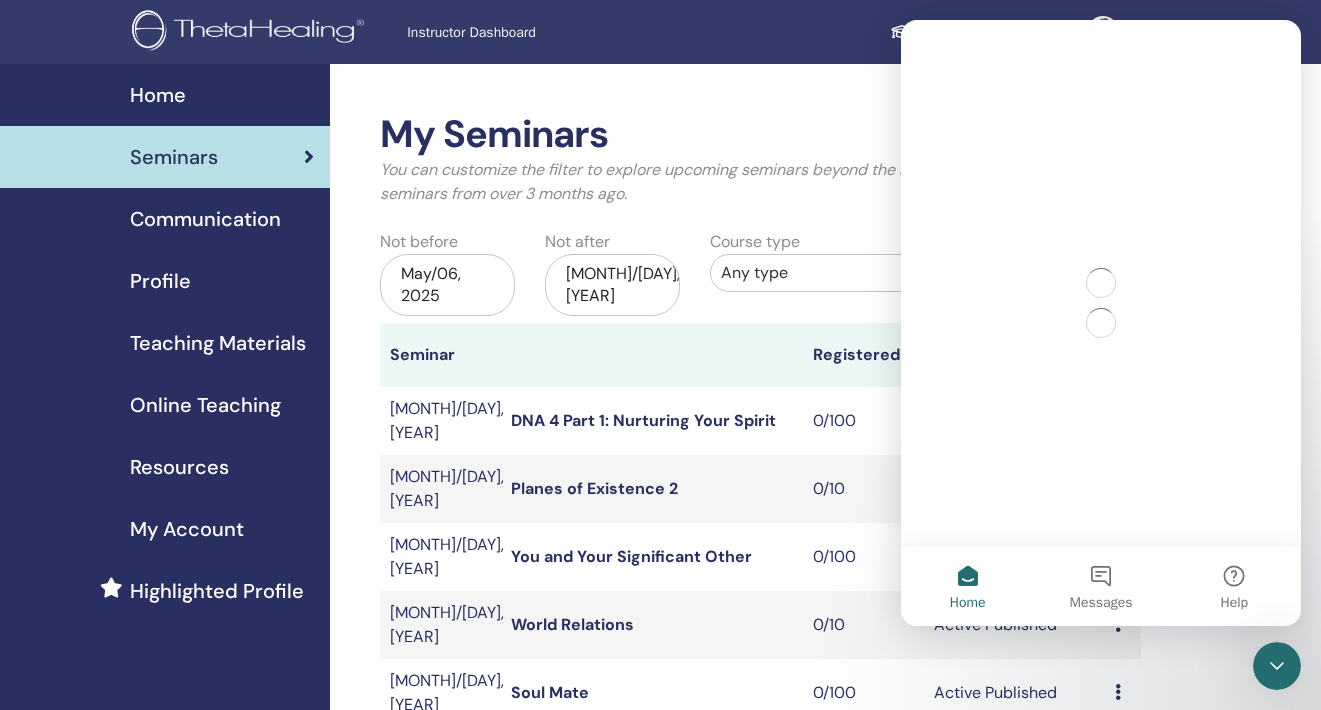 scroll, scrollTop: 0, scrollLeft: 0, axis: both 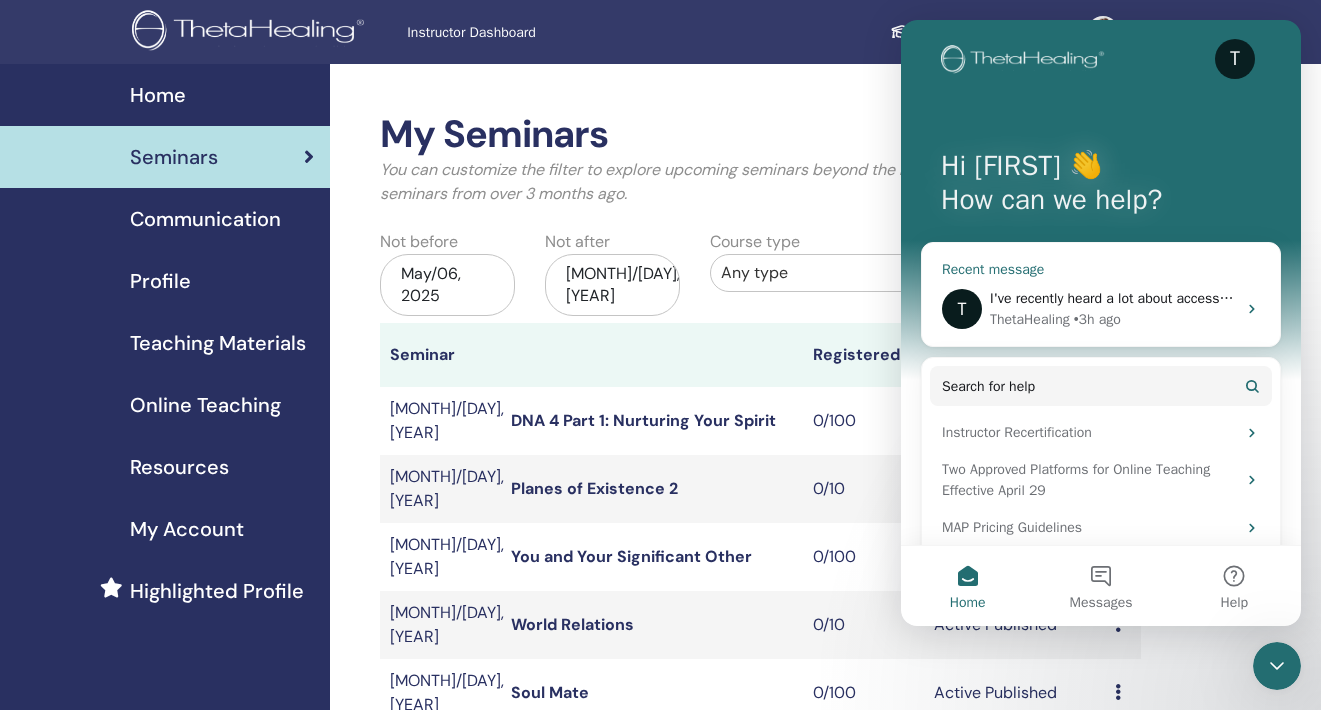 click on "I've recently heard a lot about accessibility requirements for websites too, and wonder if its even OK for the ThetaHealing website to not work properly for each and every person that views it, from an accessibility perspective." at bounding box center (1675, 298) 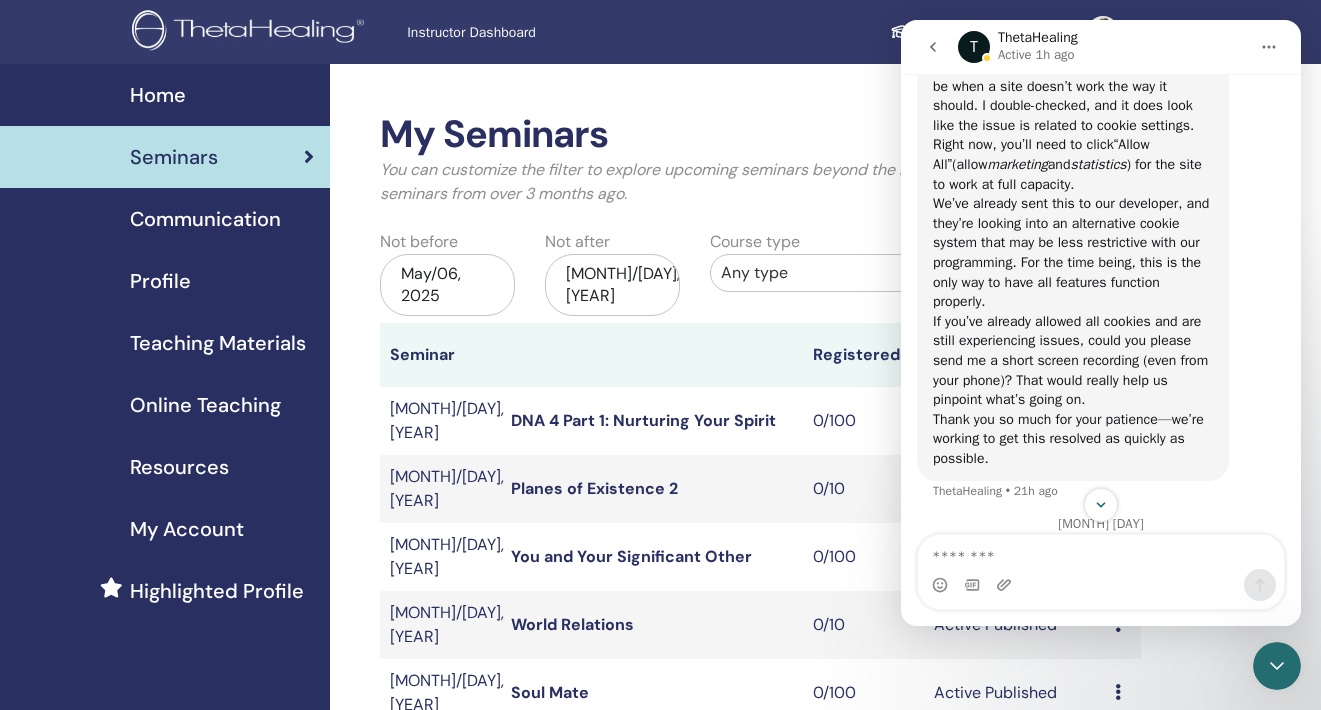 scroll, scrollTop: 2110, scrollLeft: 0, axis: vertical 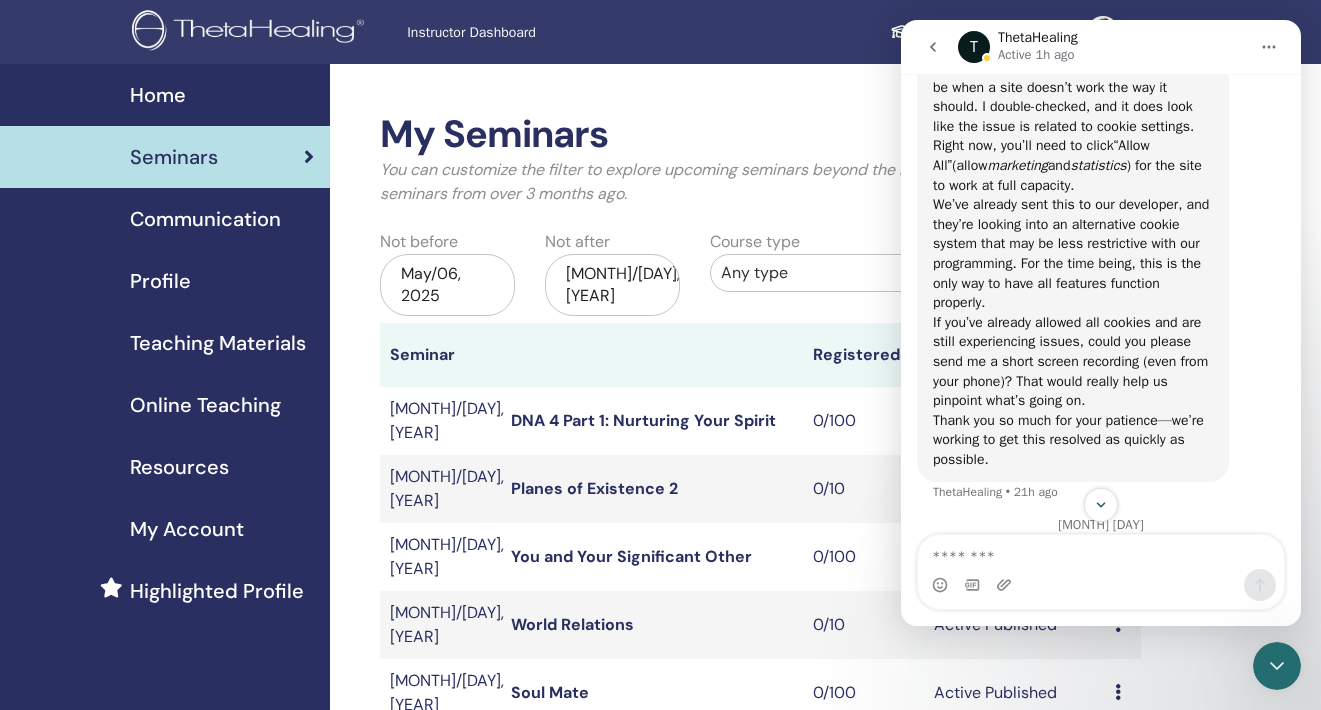 click on "Student Dashboard
NH Naomi Harel My ThetaLearning My ThetaHealers My Seminars Wishlist Become a Practitioner Notifications Messages My Theta Account Support Logout" at bounding box center (960, 32) 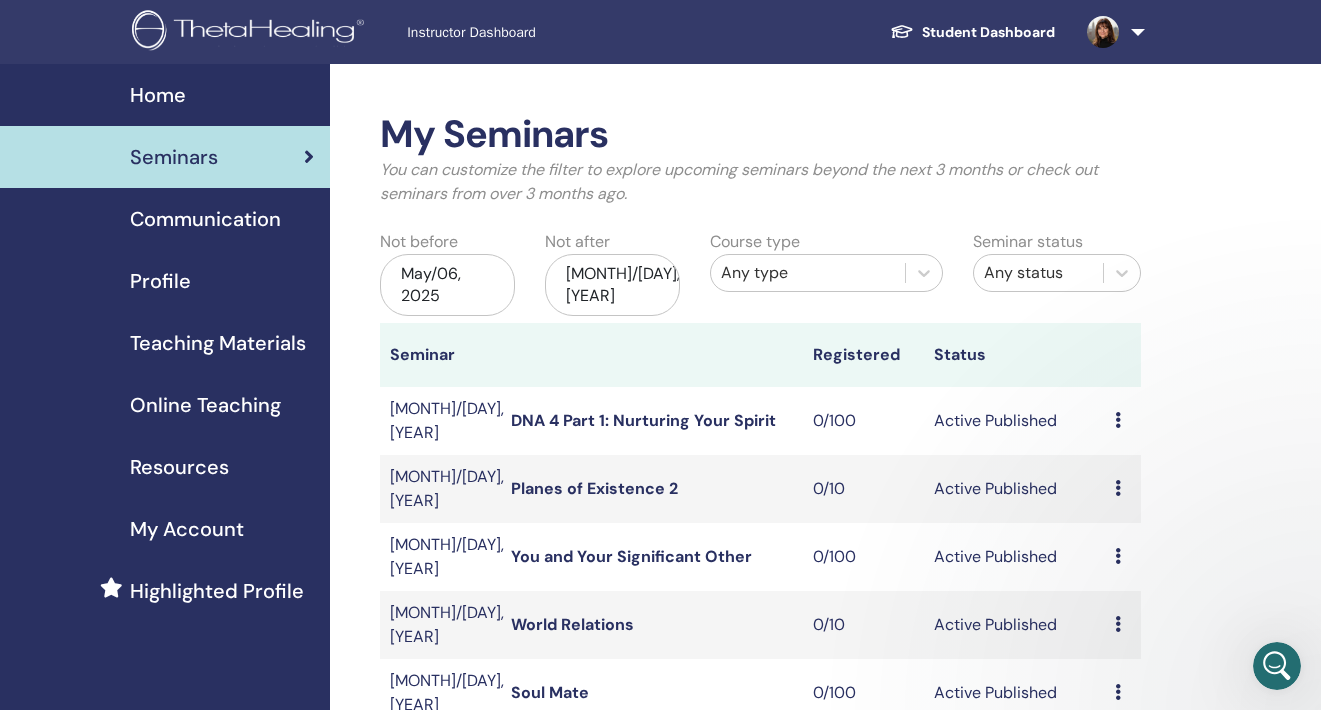scroll, scrollTop: 0, scrollLeft: 0, axis: both 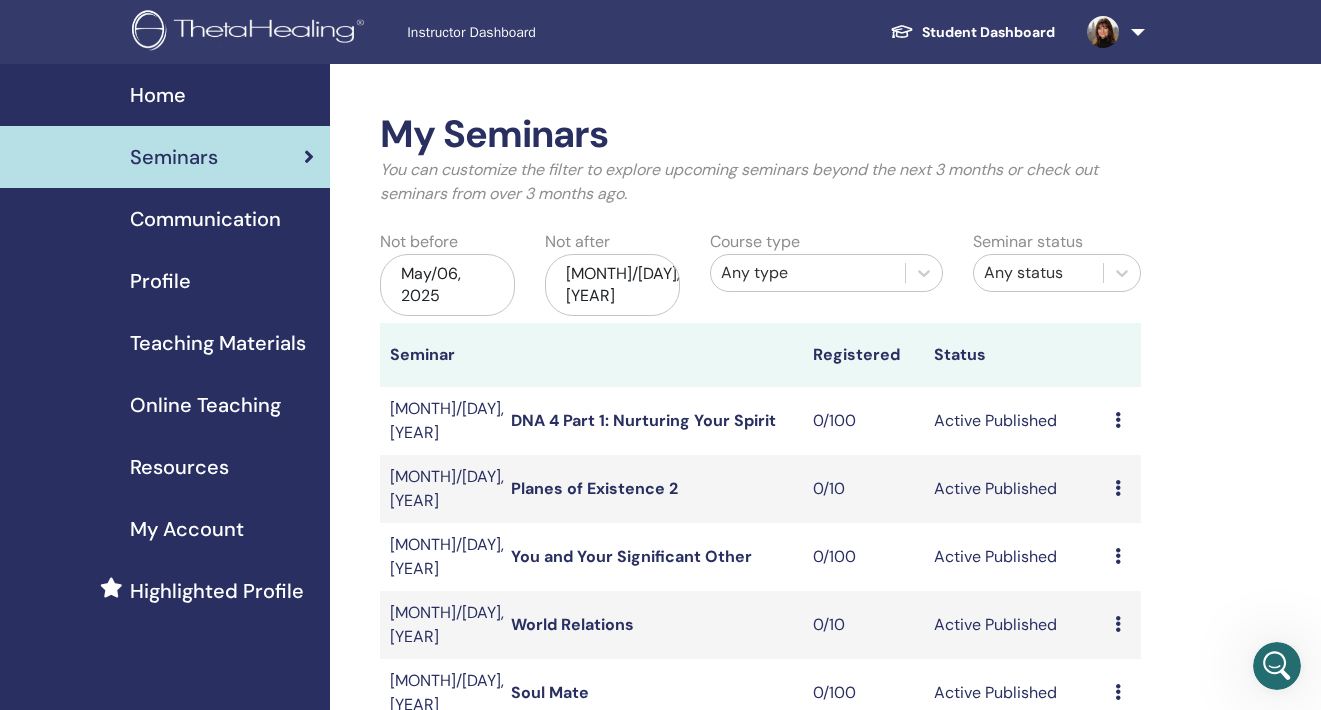 click on "Profile" at bounding box center (160, 281) 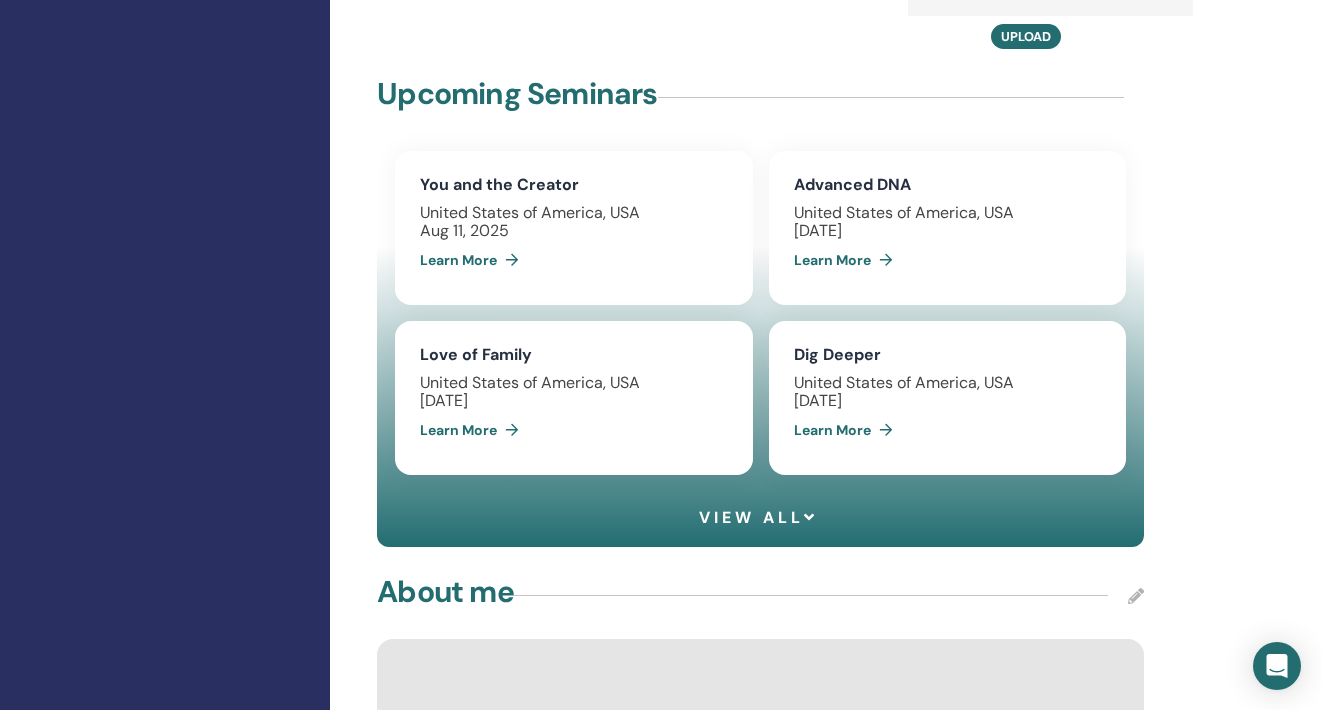 scroll, scrollTop: 1453, scrollLeft: 0, axis: vertical 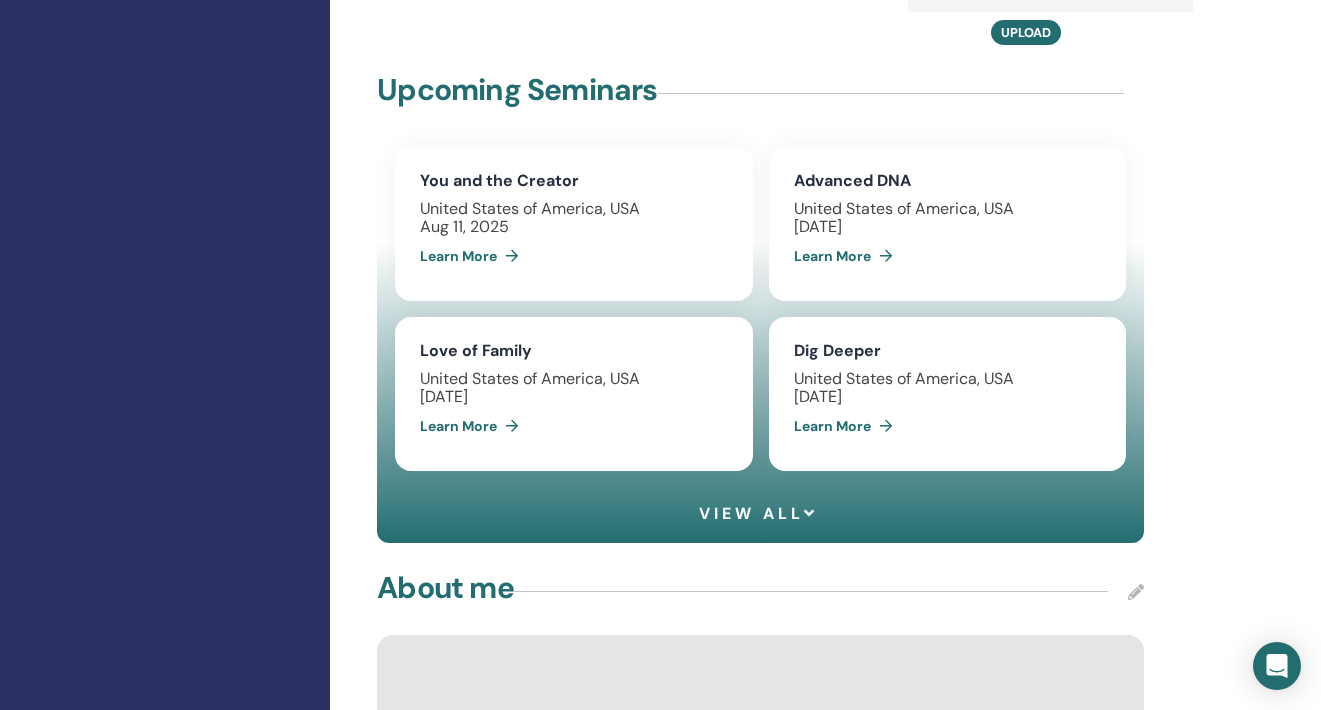 click on "View all" at bounding box center [758, 513] 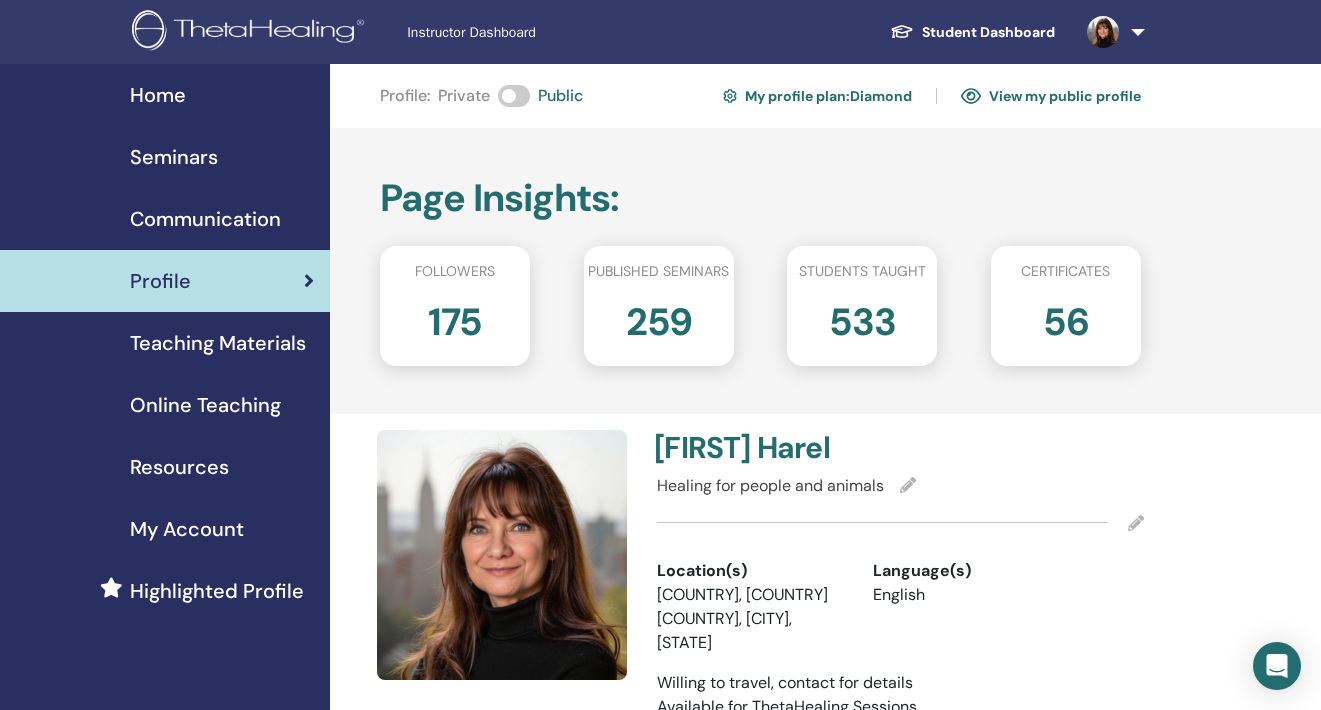 scroll, scrollTop: 0, scrollLeft: 0, axis: both 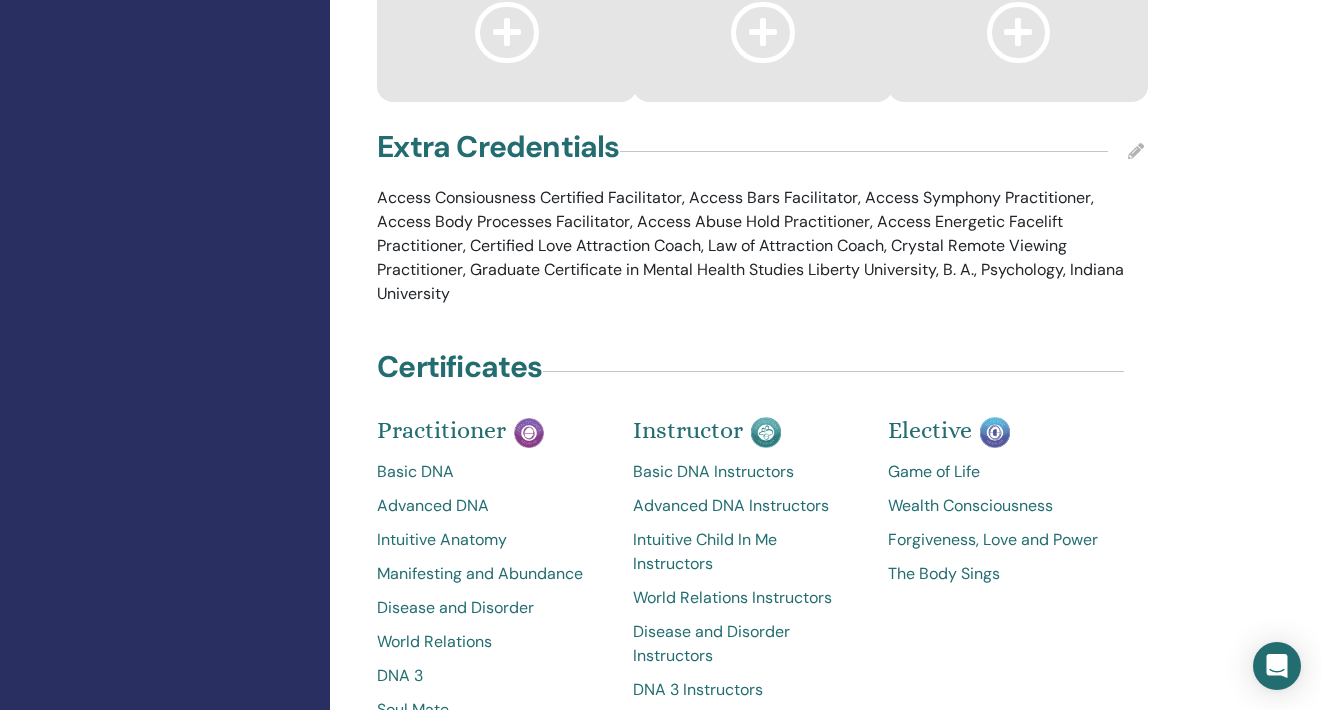 click at bounding box center (1136, 151) 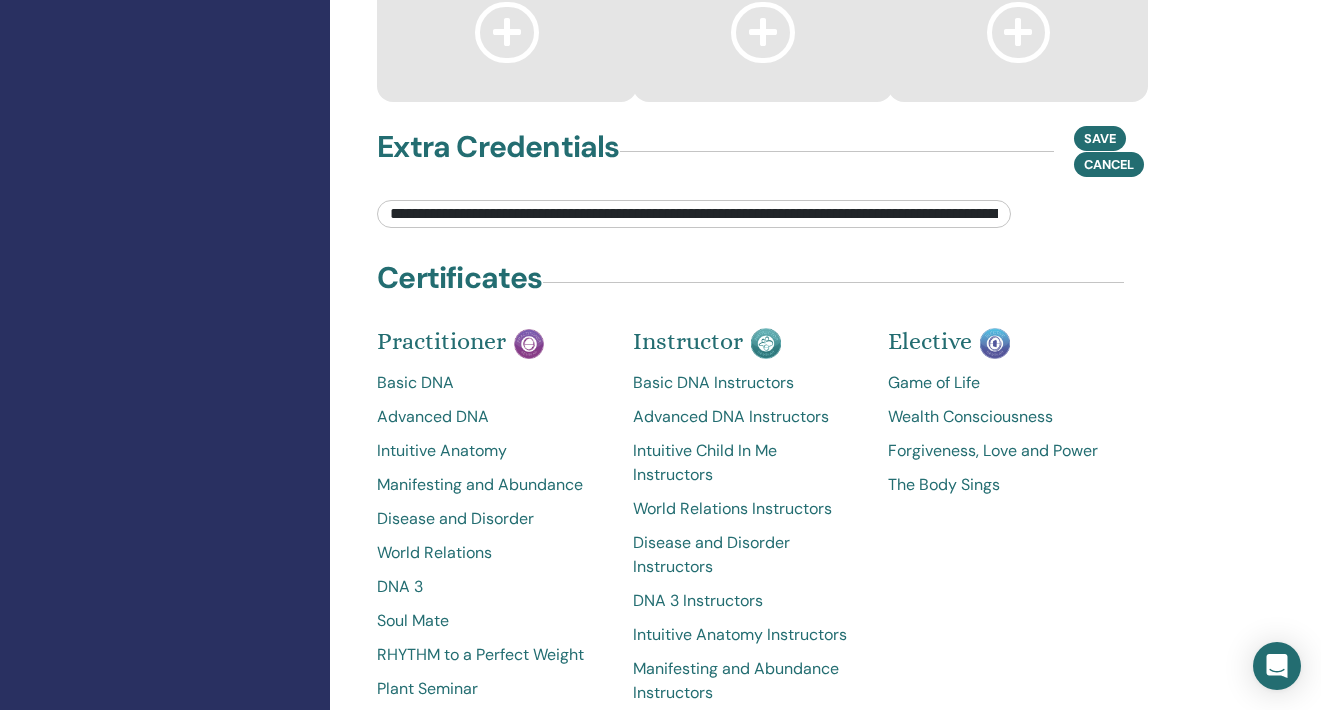 drag, startPoint x: 754, startPoint y: 293, endPoint x: 562, endPoint y: 293, distance: 192 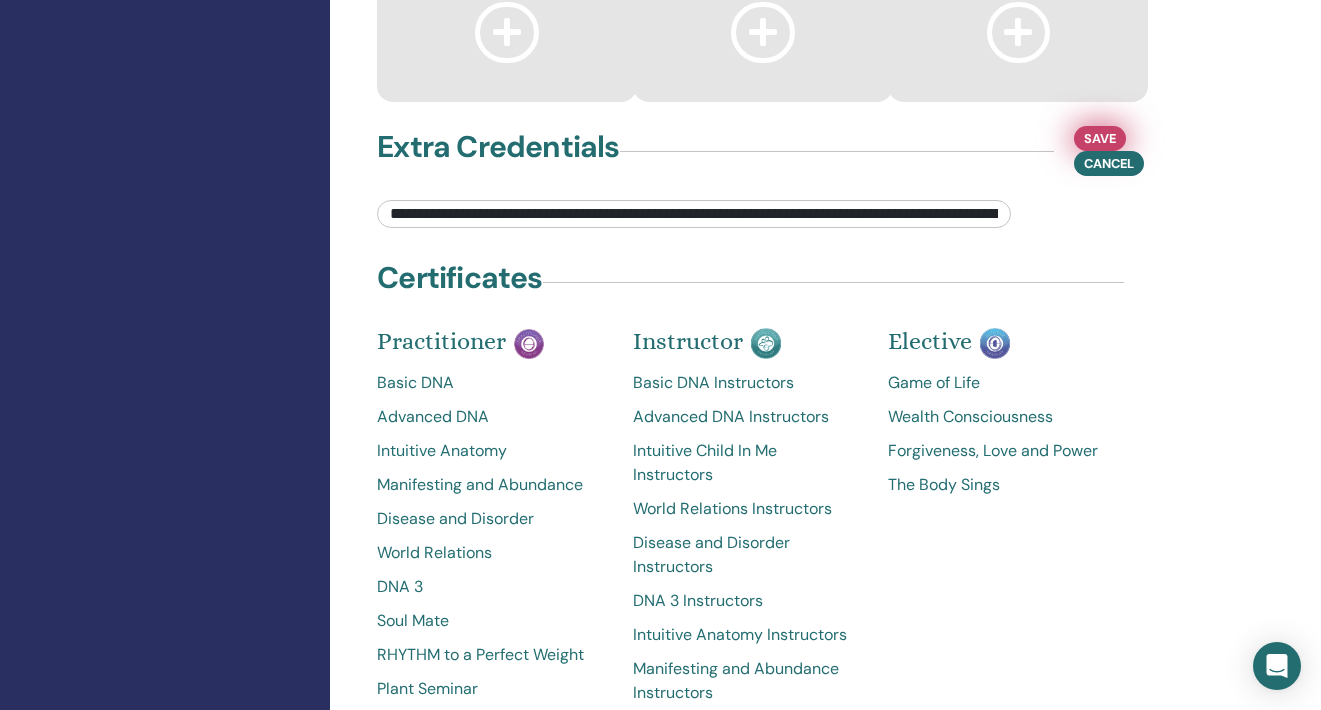 drag, startPoint x: 562, startPoint y: 293, endPoint x: 1102, endPoint y: 214, distance: 545.7481 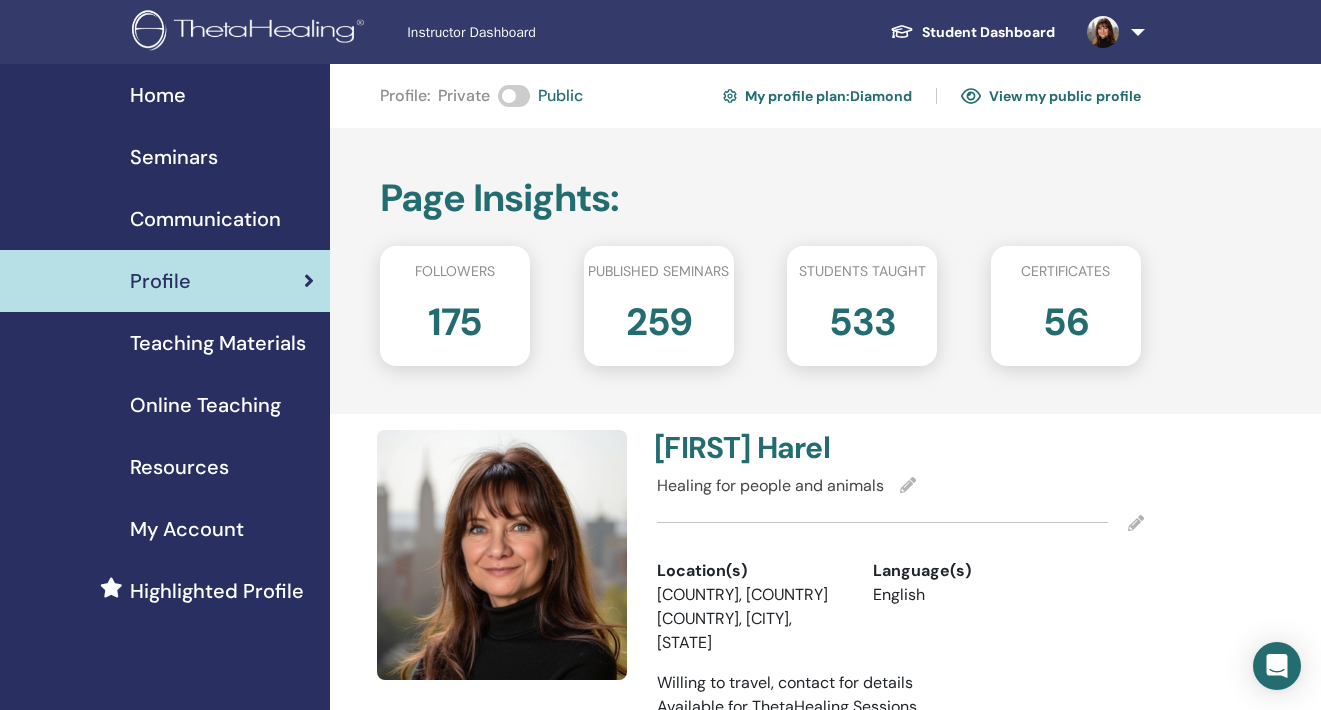 scroll, scrollTop: 0, scrollLeft: 0, axis: both 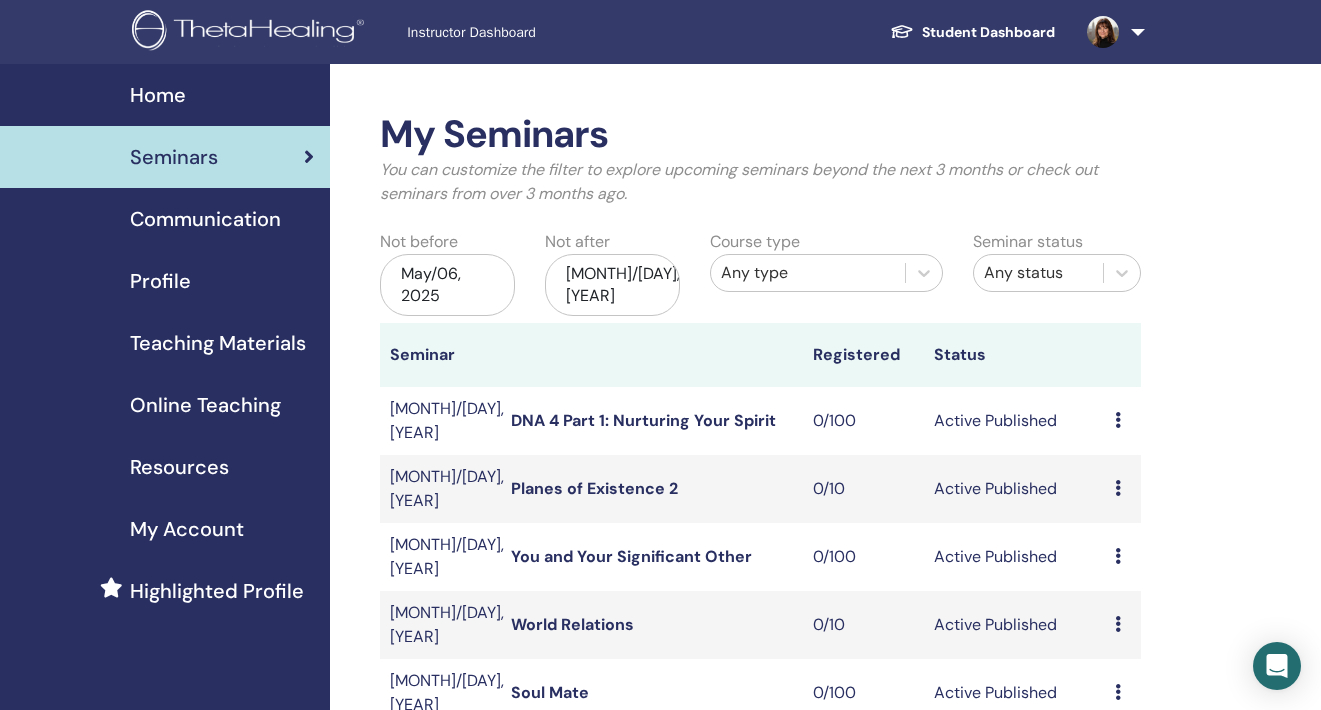 click at bounding box center (251, 32) 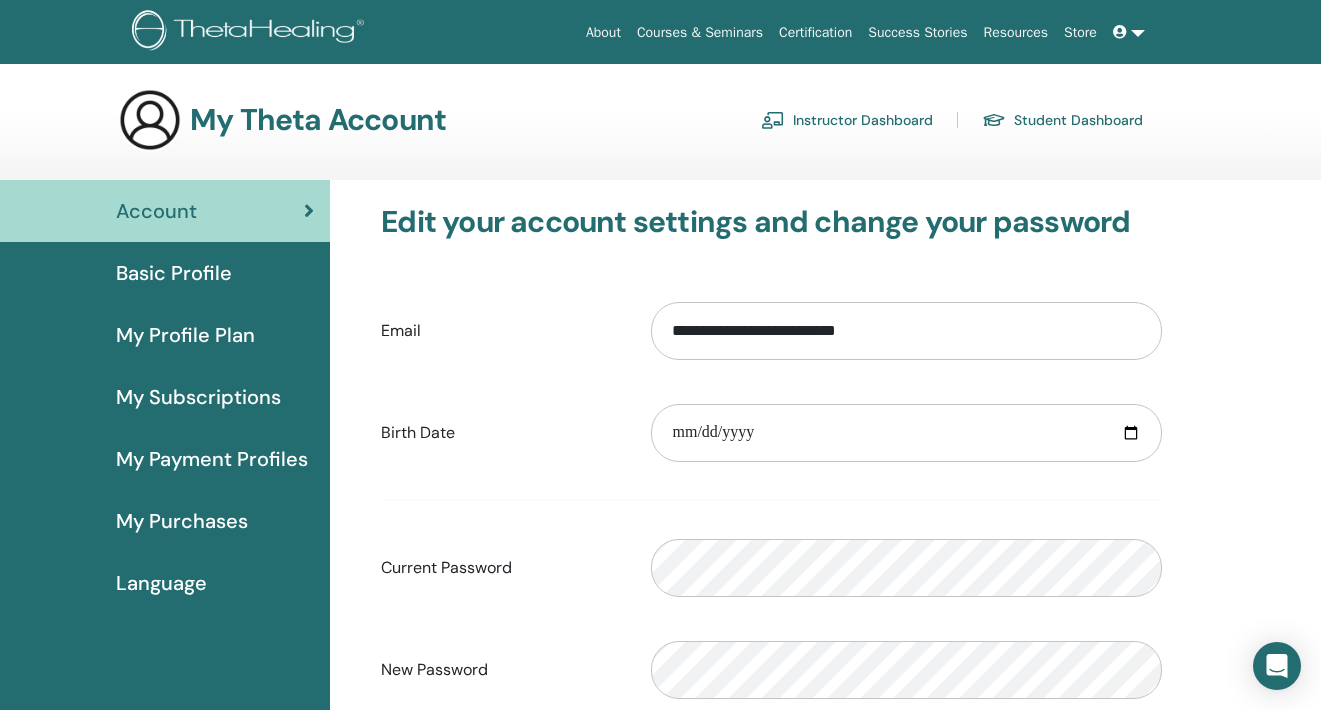 scroll, scrollTop: 0, scrollLeft: 0, axis: both 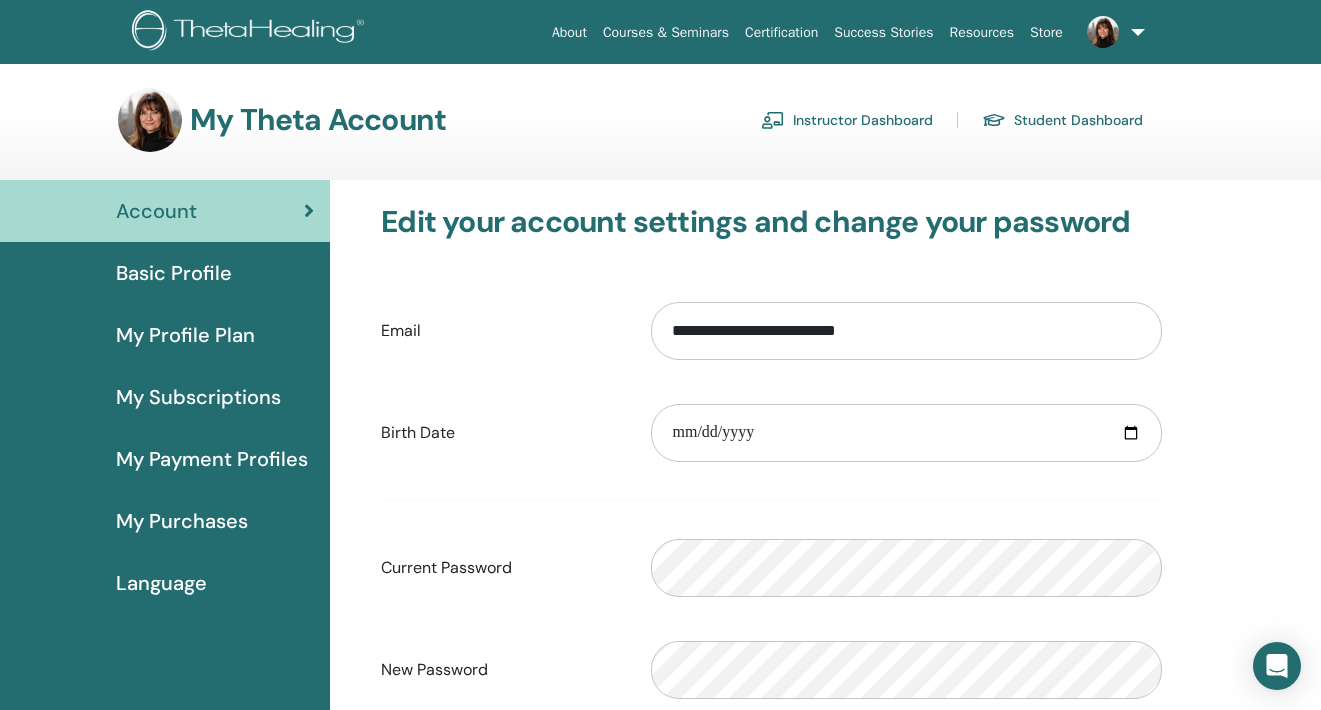 click on "Instructor Dashboard" at bounding box center [847, 120] 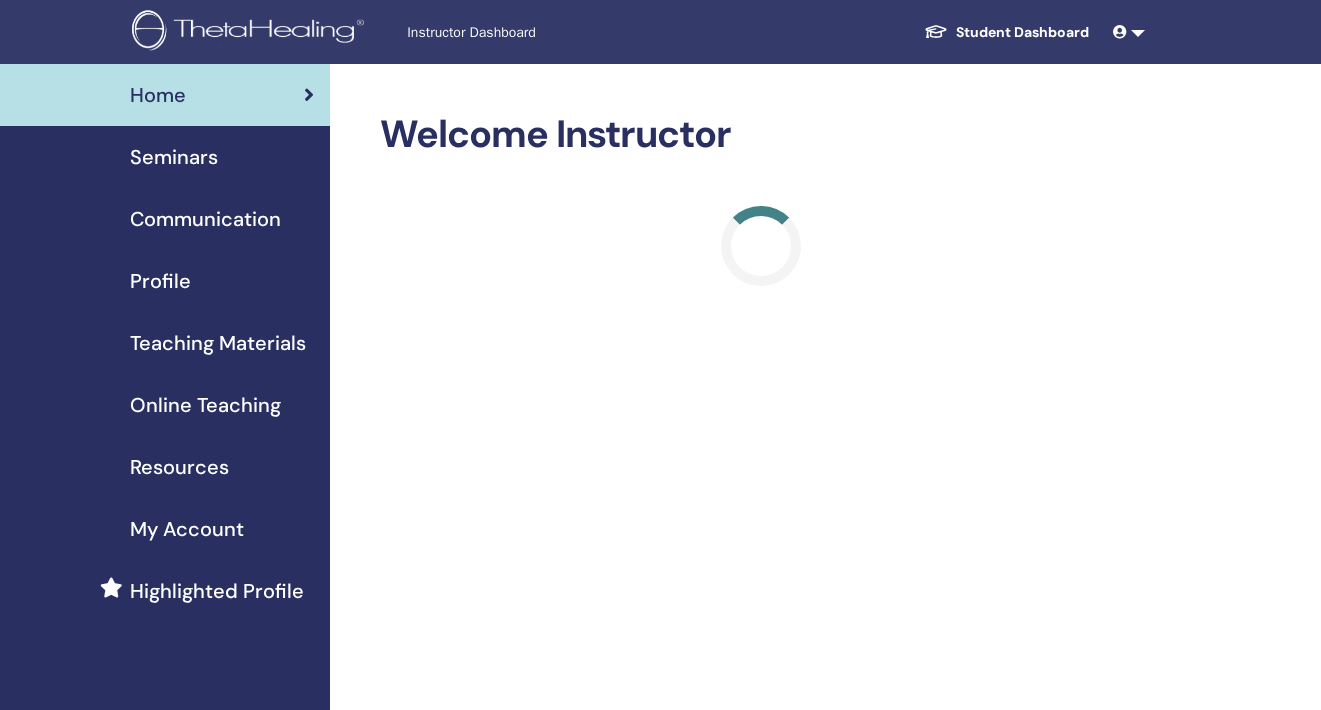 scroll, scrollTop: 0, scrollLeft: 0, axis: both 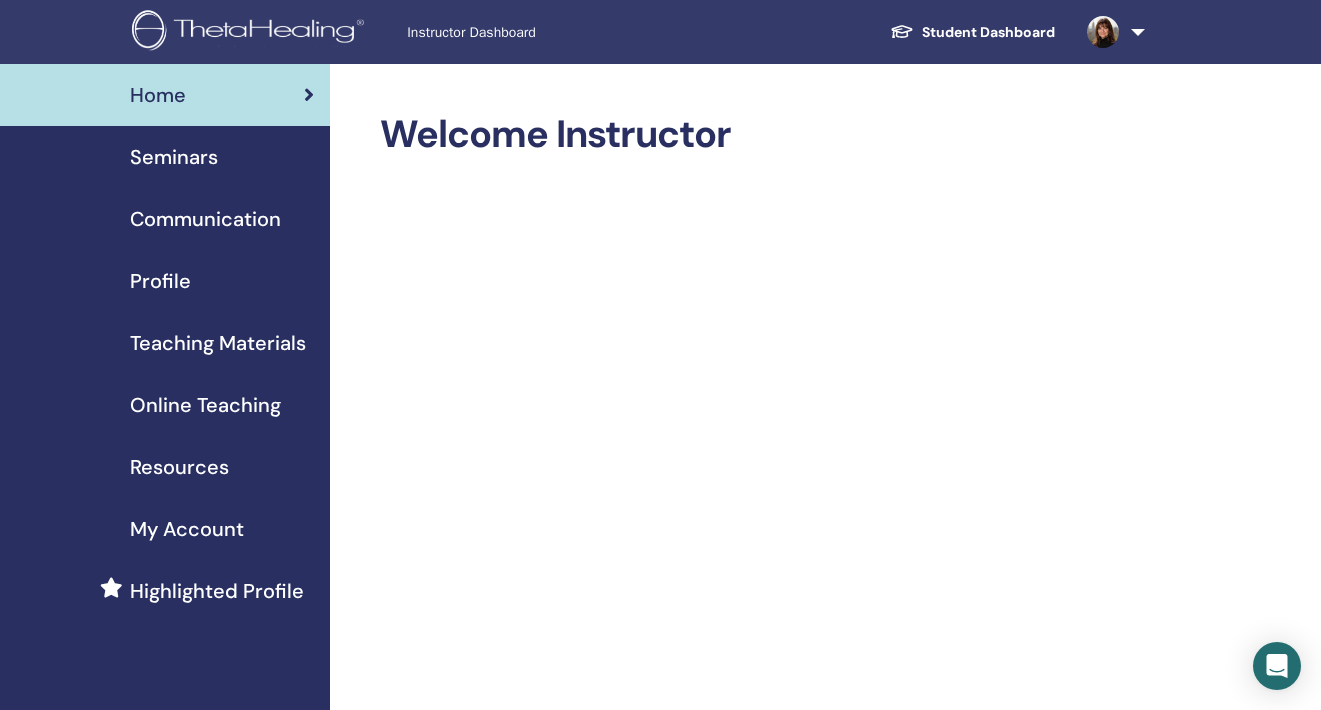 click on "Communication" at bounding box center [205, 219] 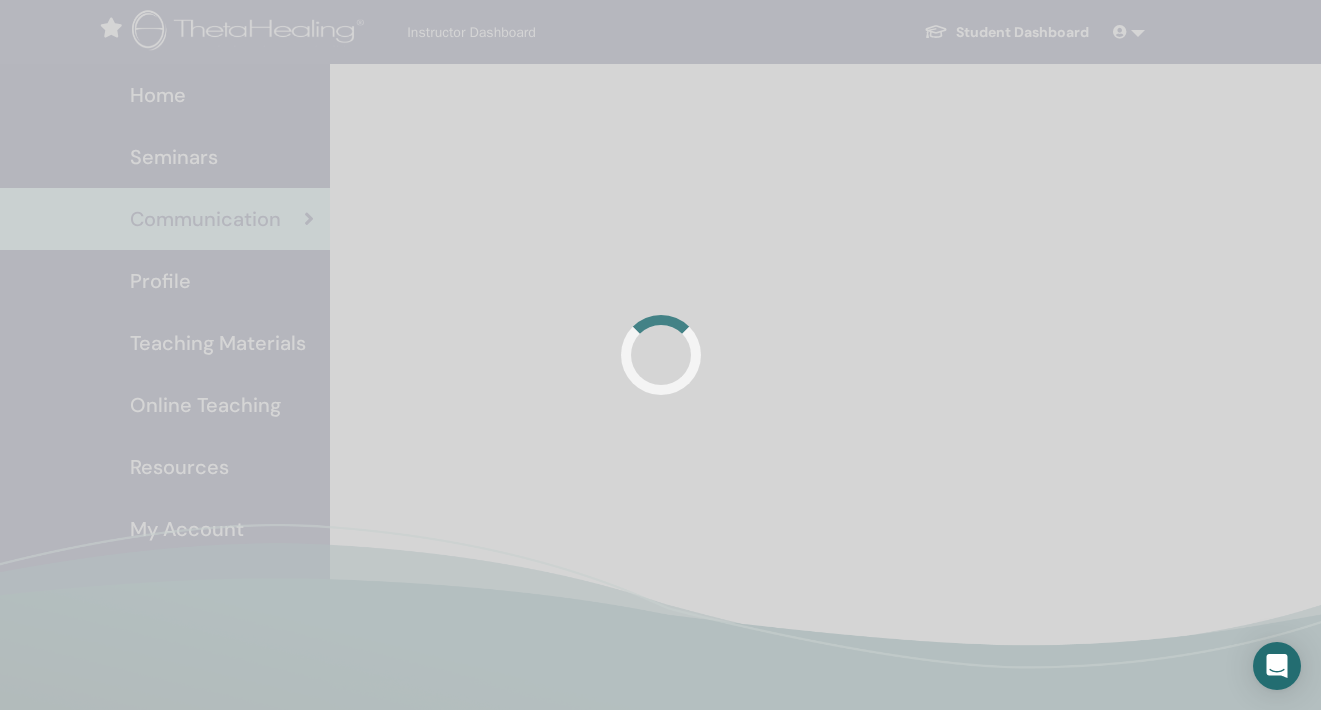 scroll, scrollTop: 0, scrollLeft: 0, axis: both 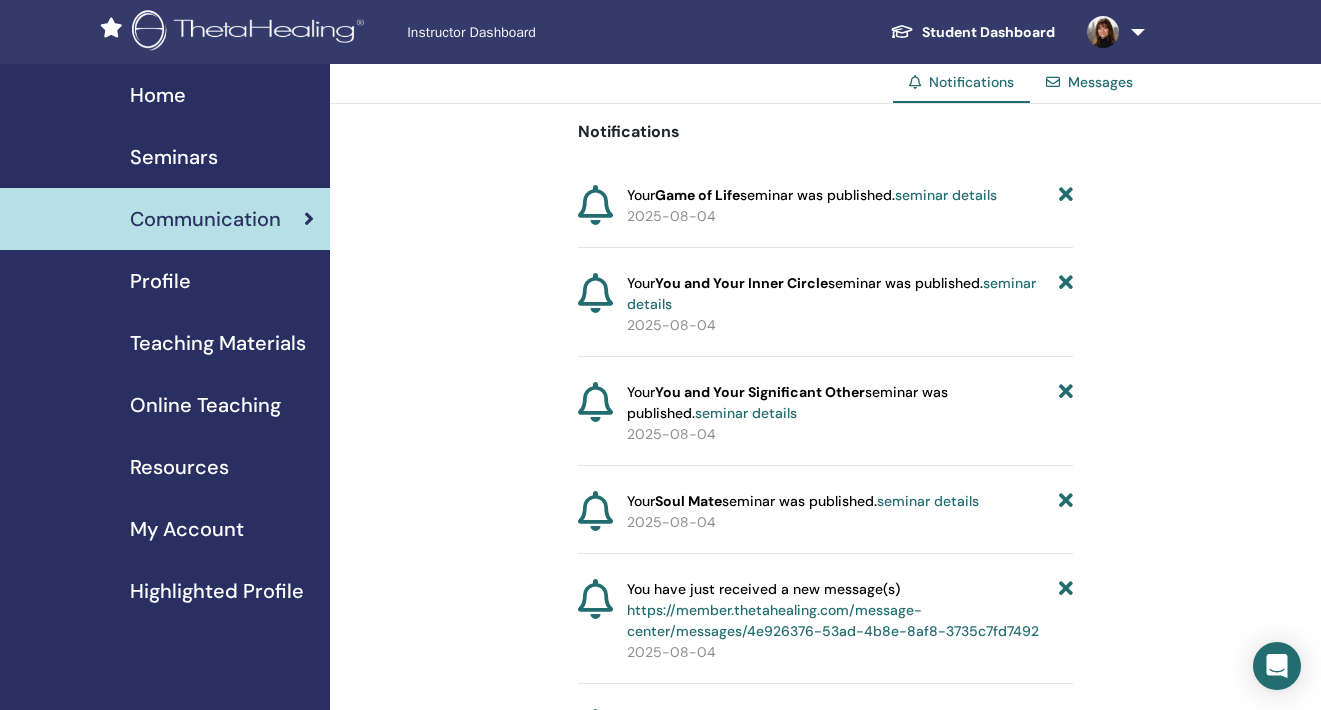click on "Seminars" at bounding box center (174, 157) 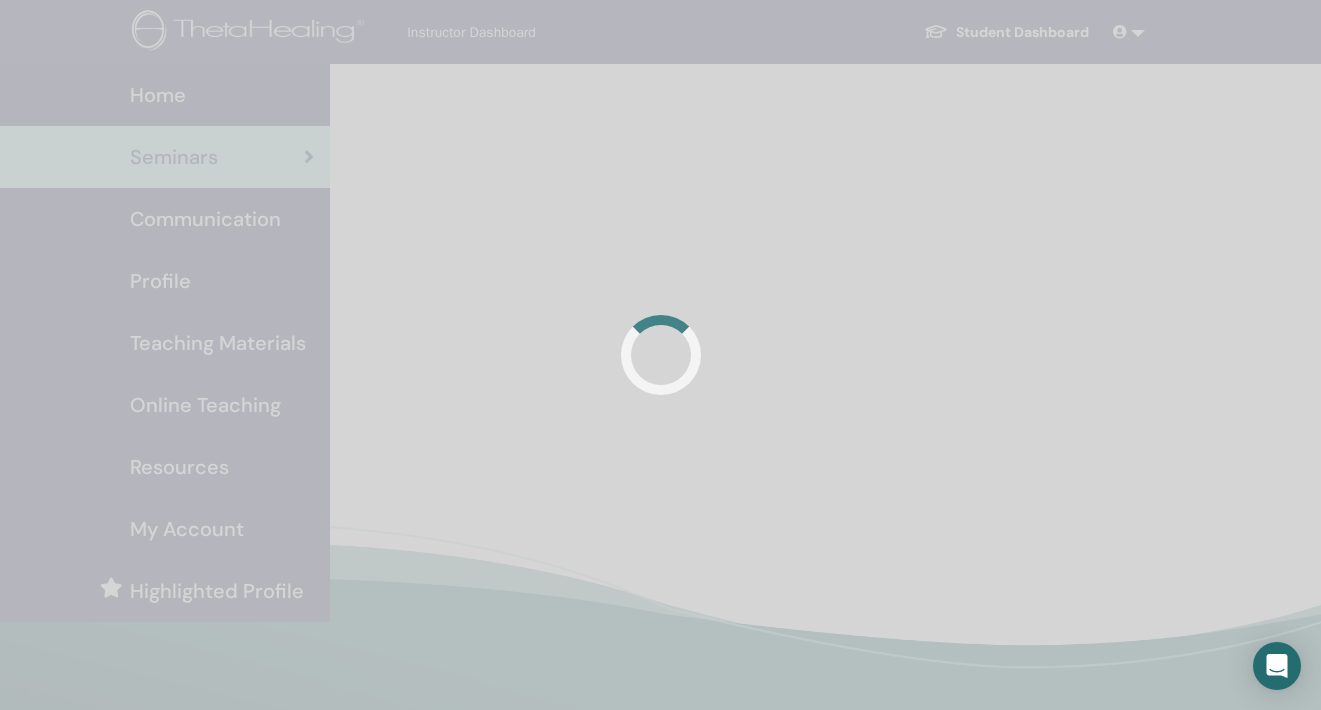 scroll, scrollTop: 0, scrollLeft: 0, axis: both 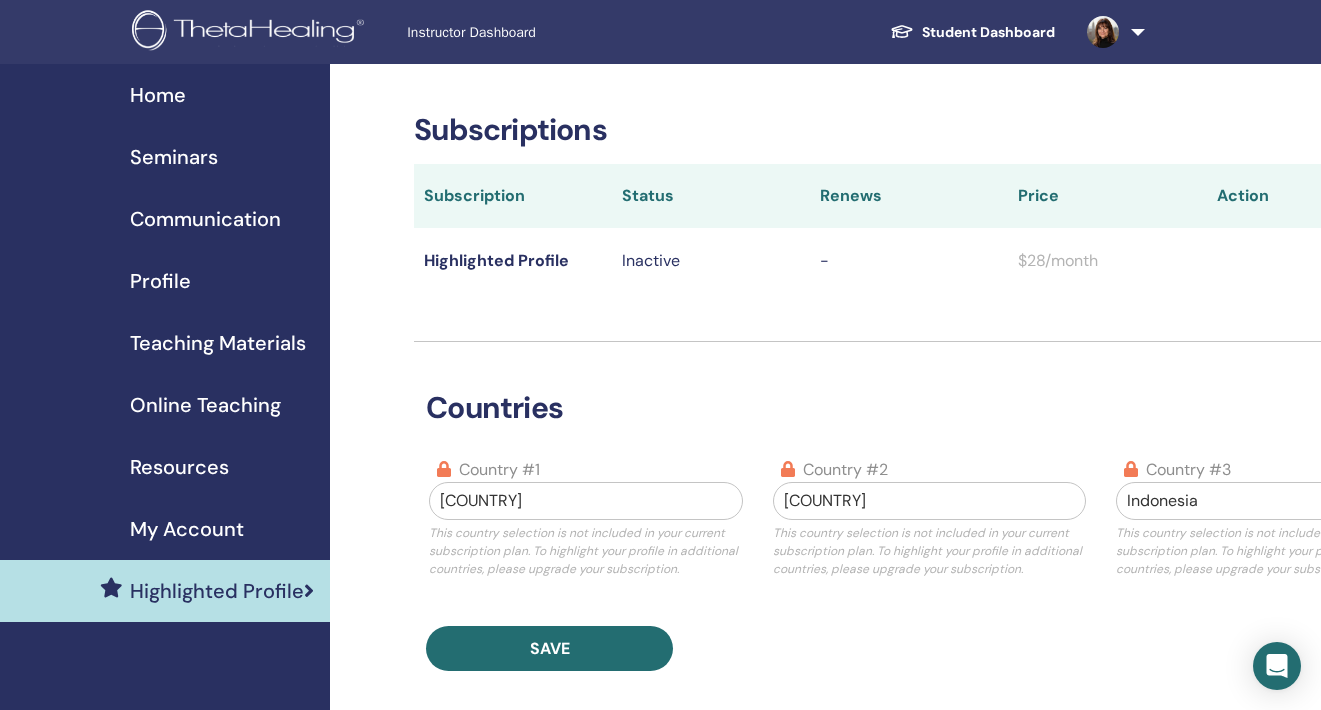 click on "Seminars" at bounding box center (174, 157) 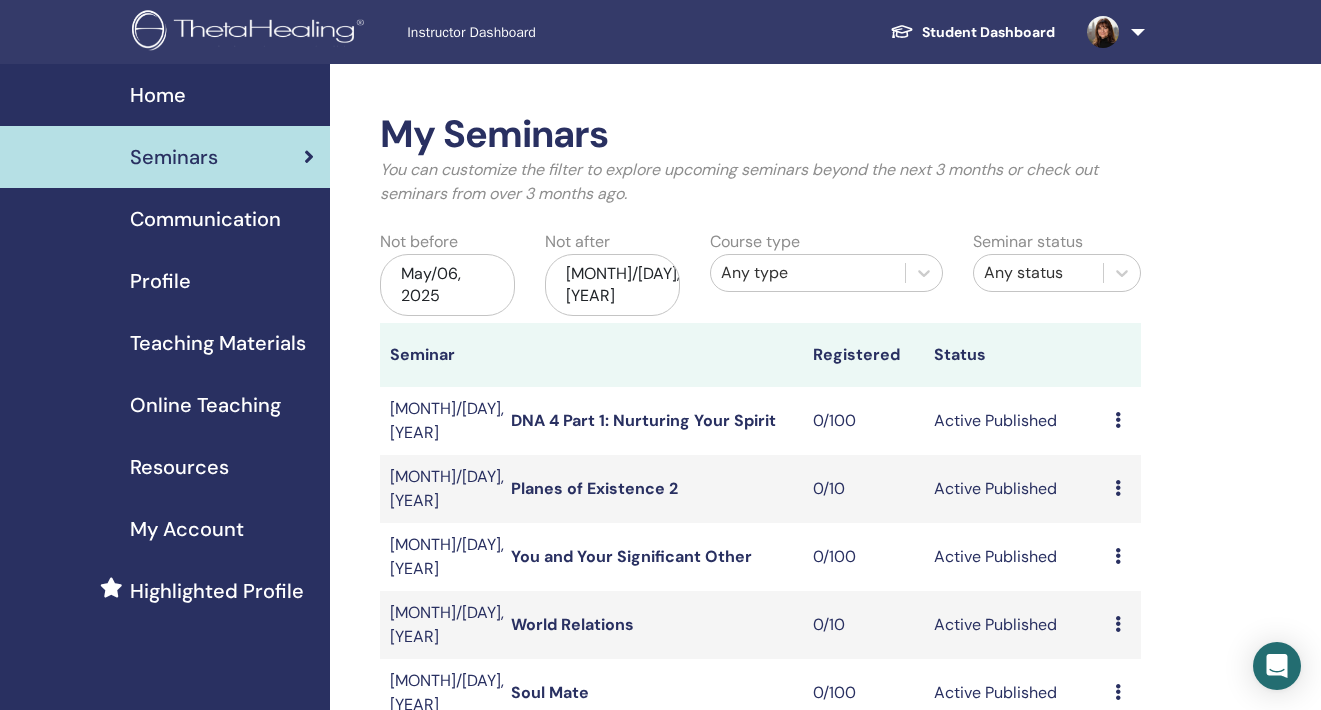 scroll, scrollTop: 0, scrollLeft: 0, axis: both 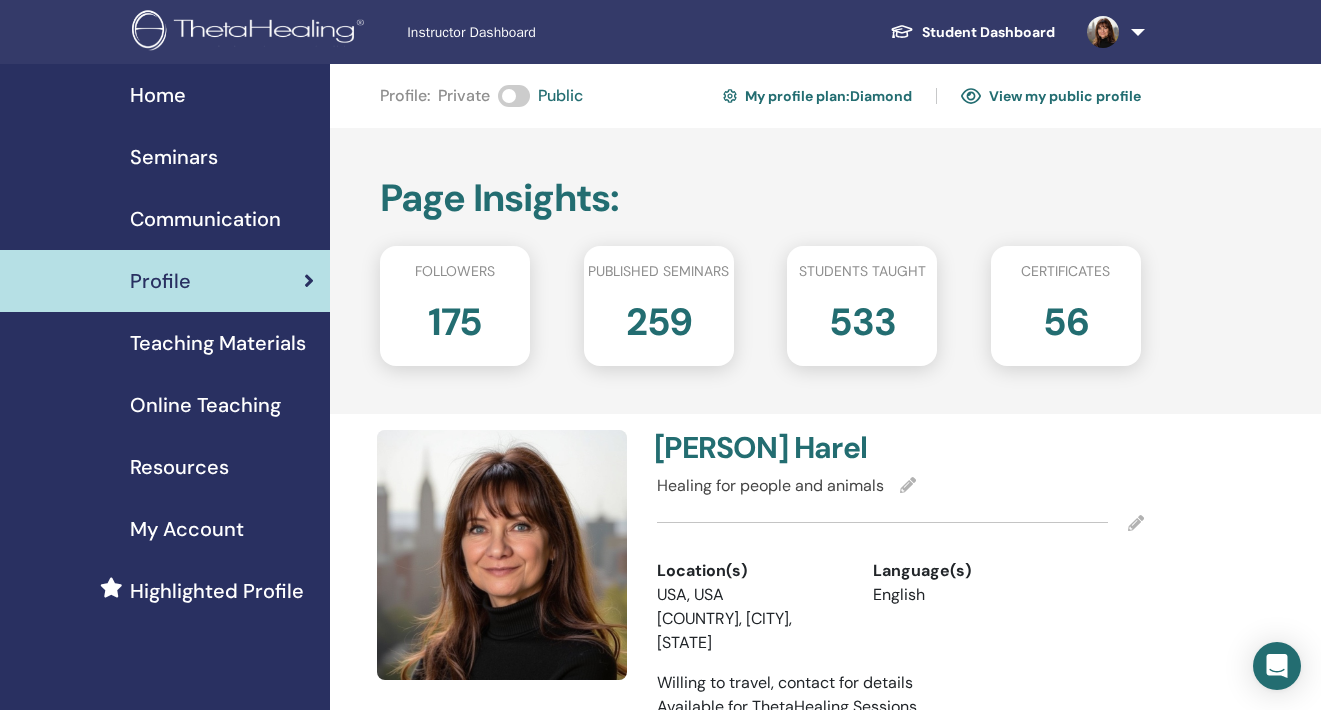click on "View my public profile" at bounding box center (1051, 96) 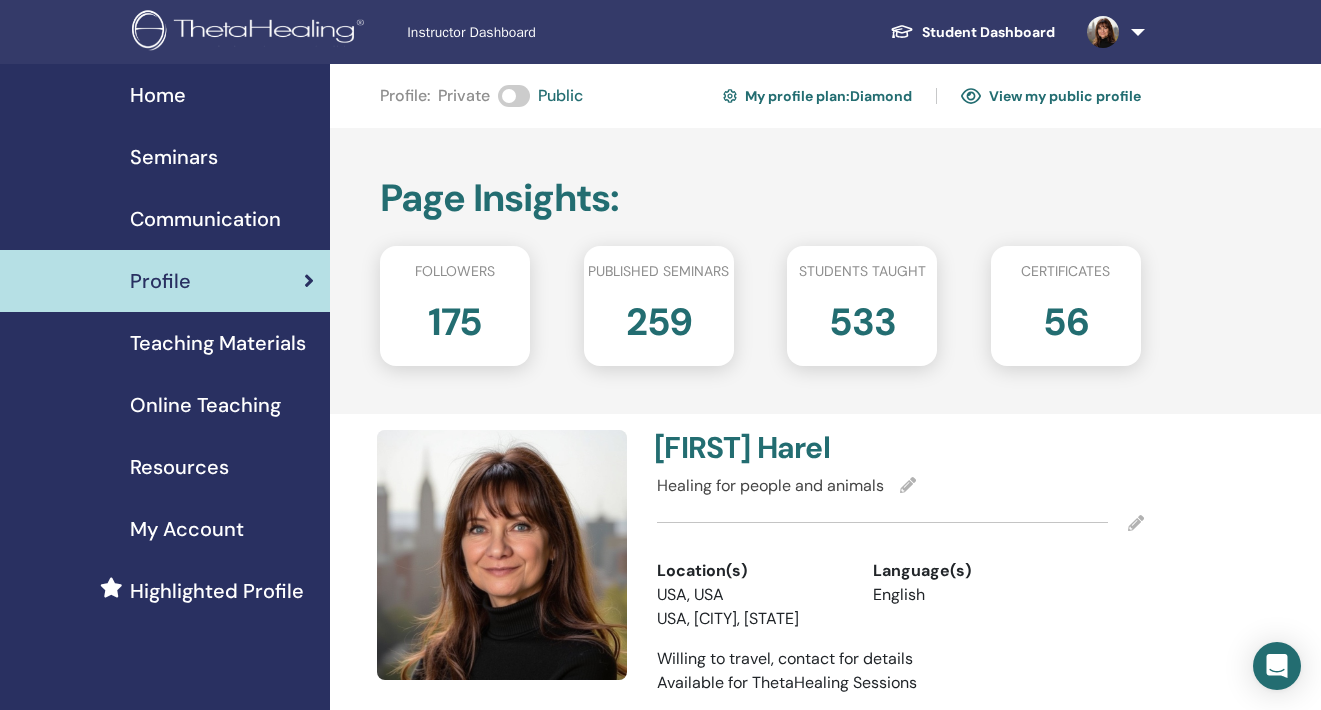 scroll, scrollTop: 0, scrollLeft: 0, axis: both 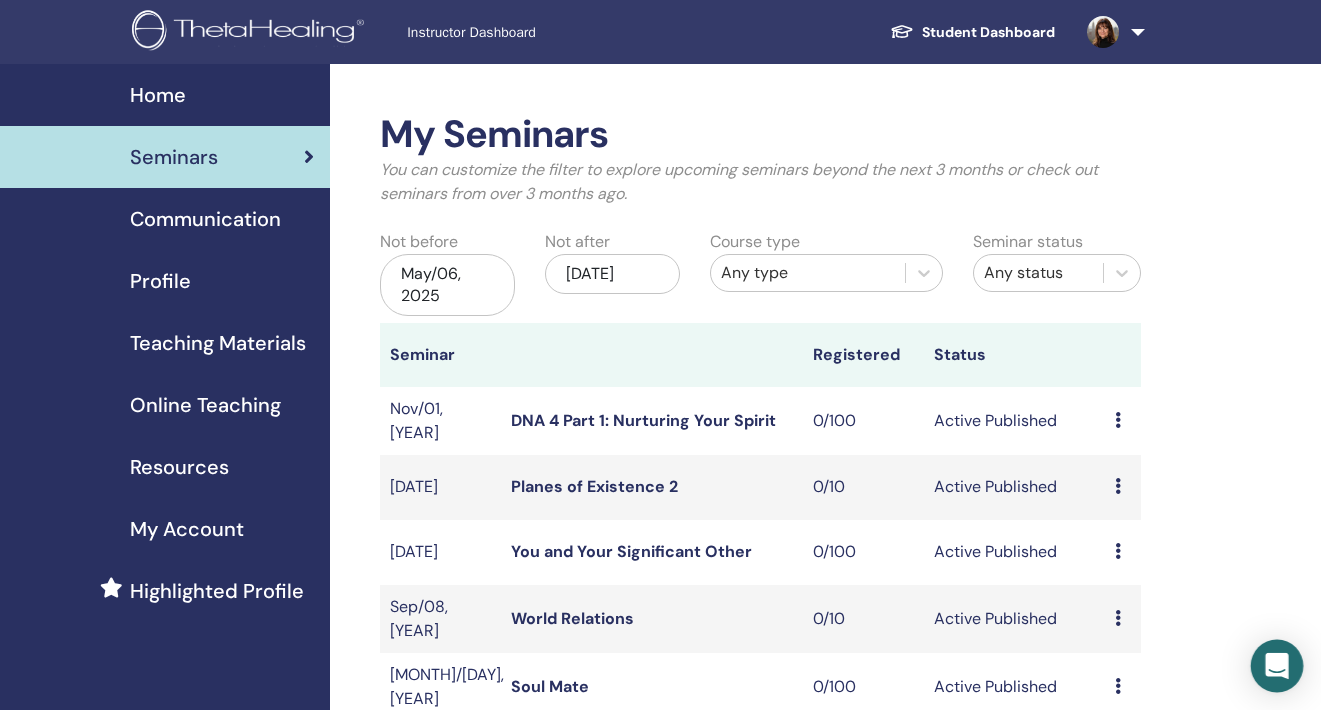 click 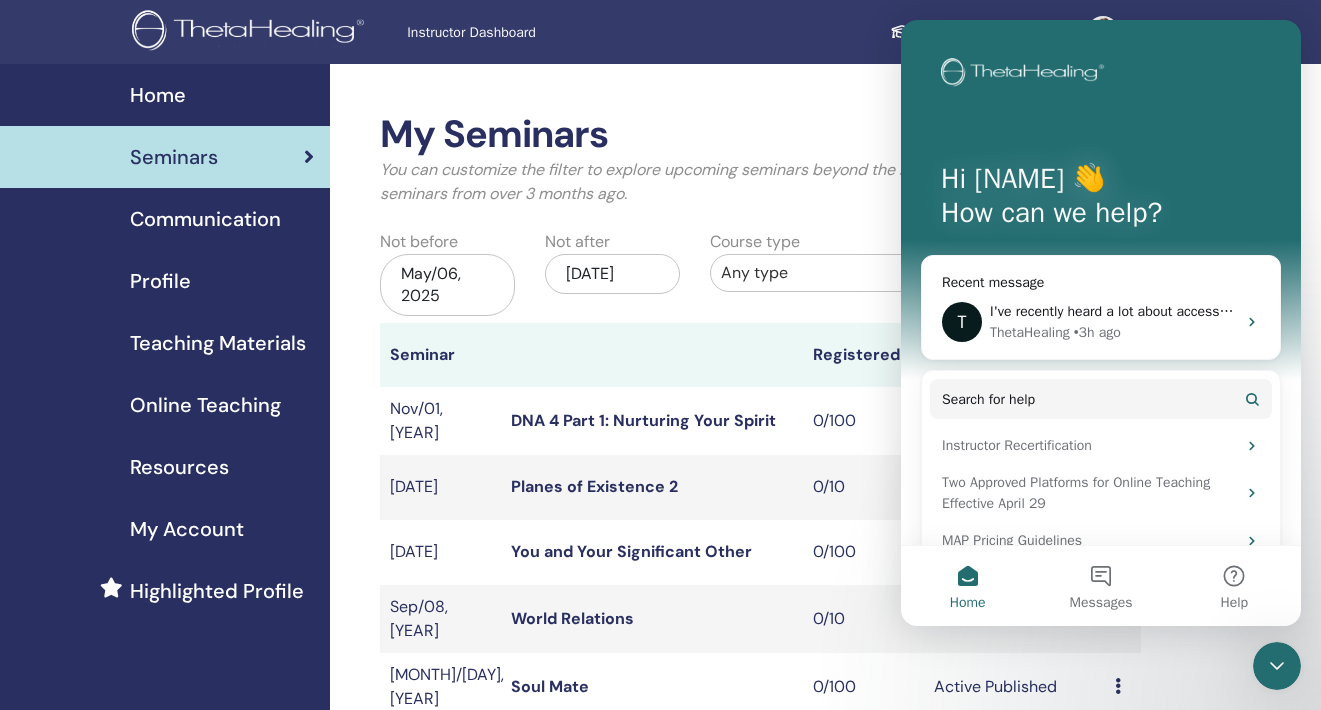 scroll, scrollTop: 0, scrollLeft: 0, axis: both 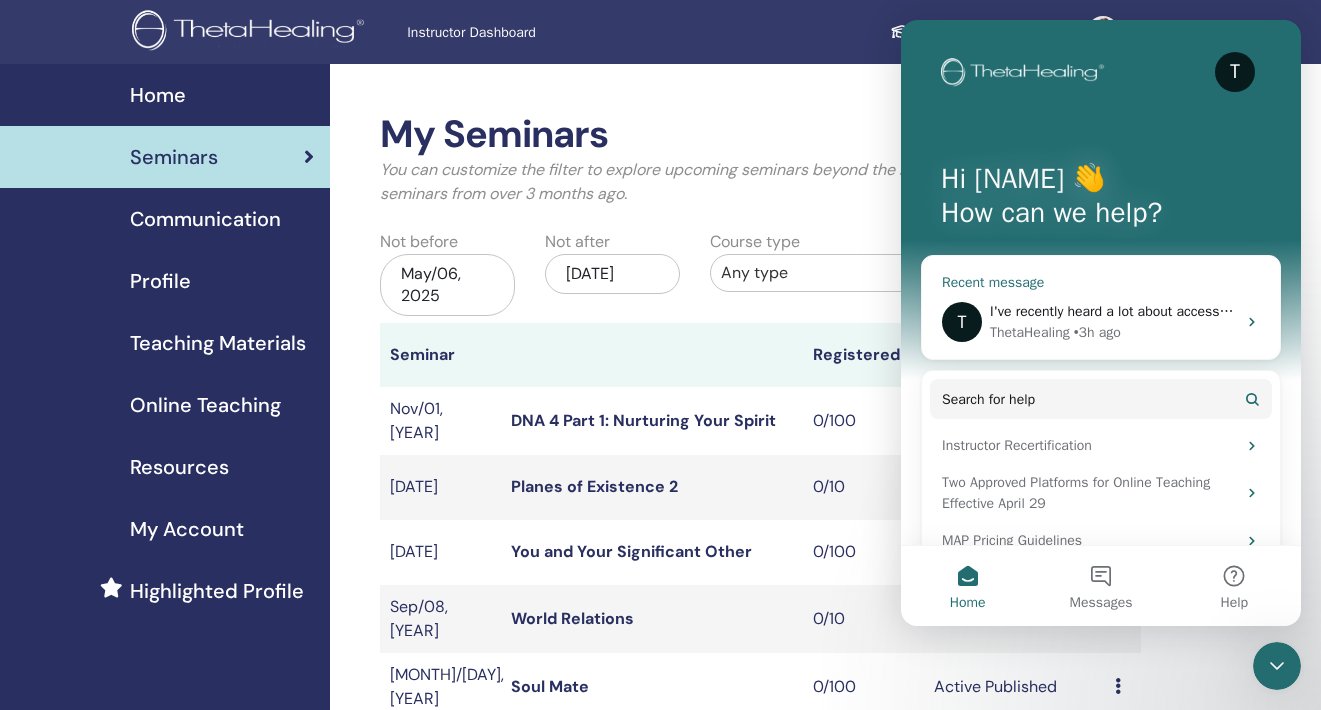 click on "I've recently heard a lot about accessibility requirements for websites too, and wonder if its even OK for the ThetaHealing website to not work properly for each and every person that views it, from an accessibility perspective." at bounding box center [1675, 311] 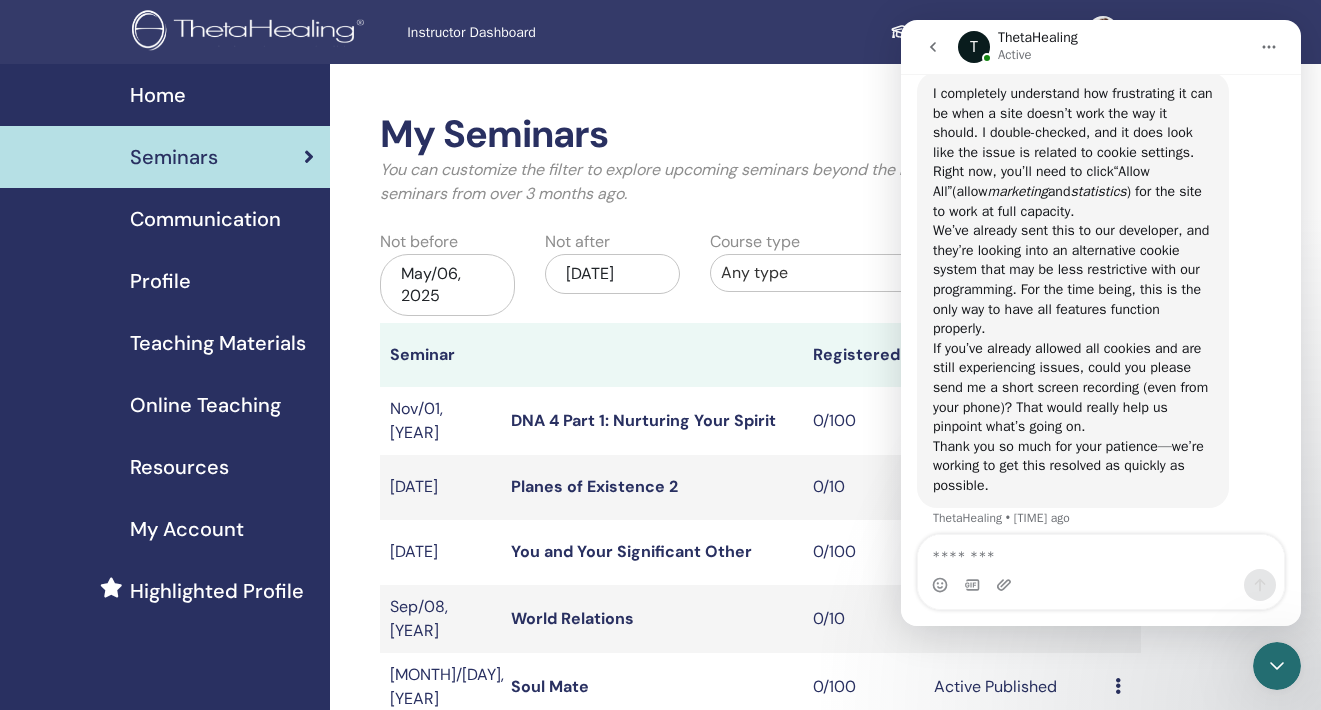 scroll, scrollTop: 2471, scrollLeft: 0, axis: vertical 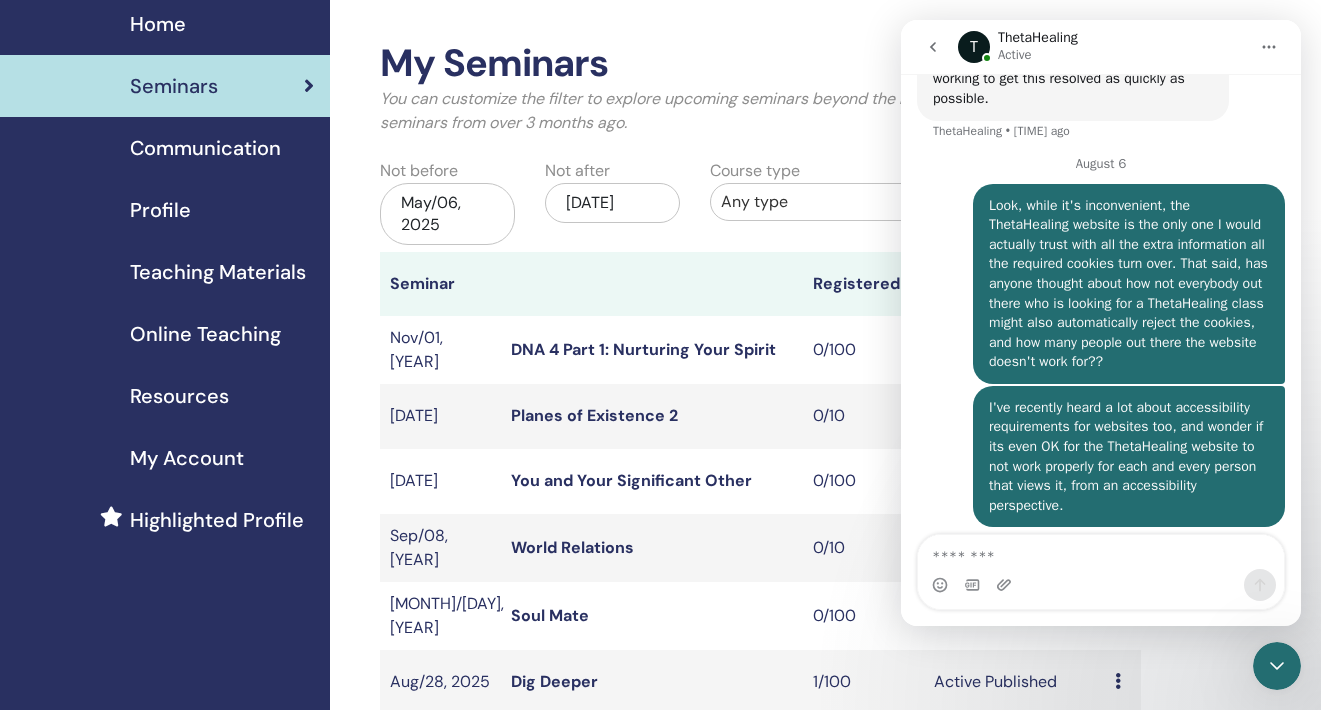 click at bounding box center (1101, 552) 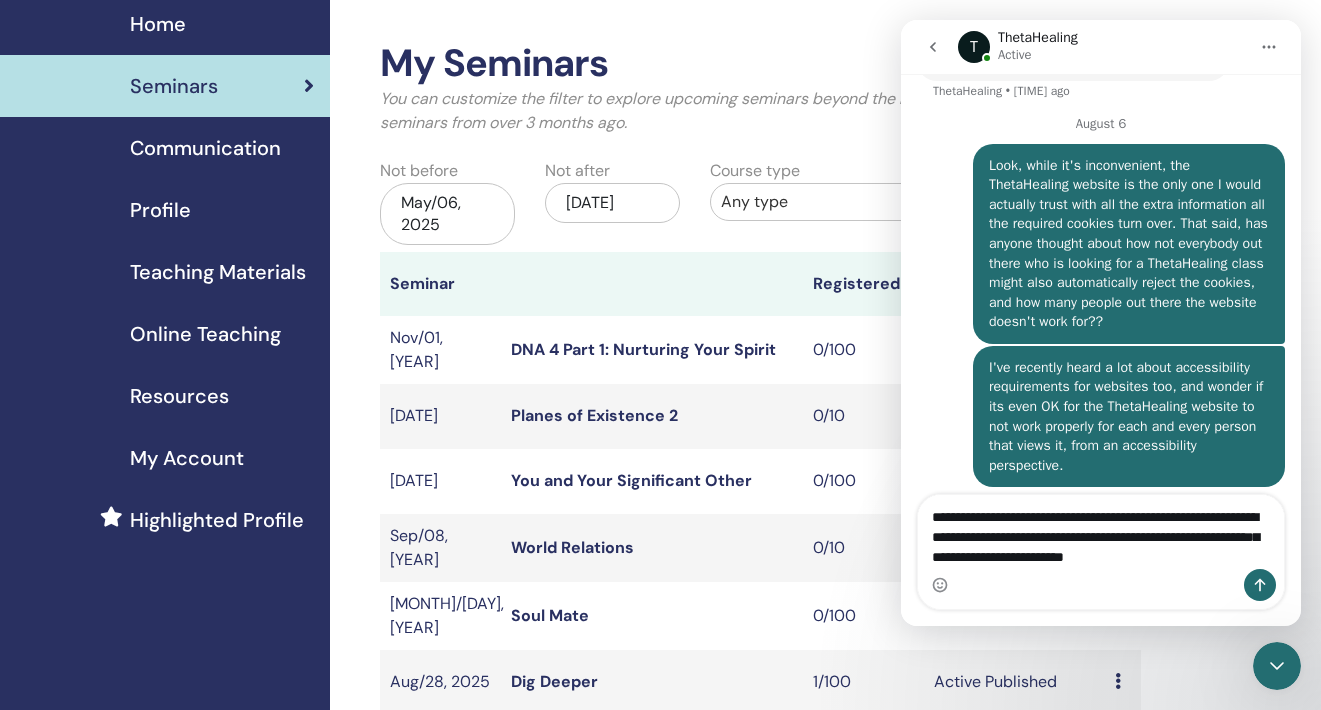 scroll, scrollTop: 2531, scrollLeft: 0, axis: vertical 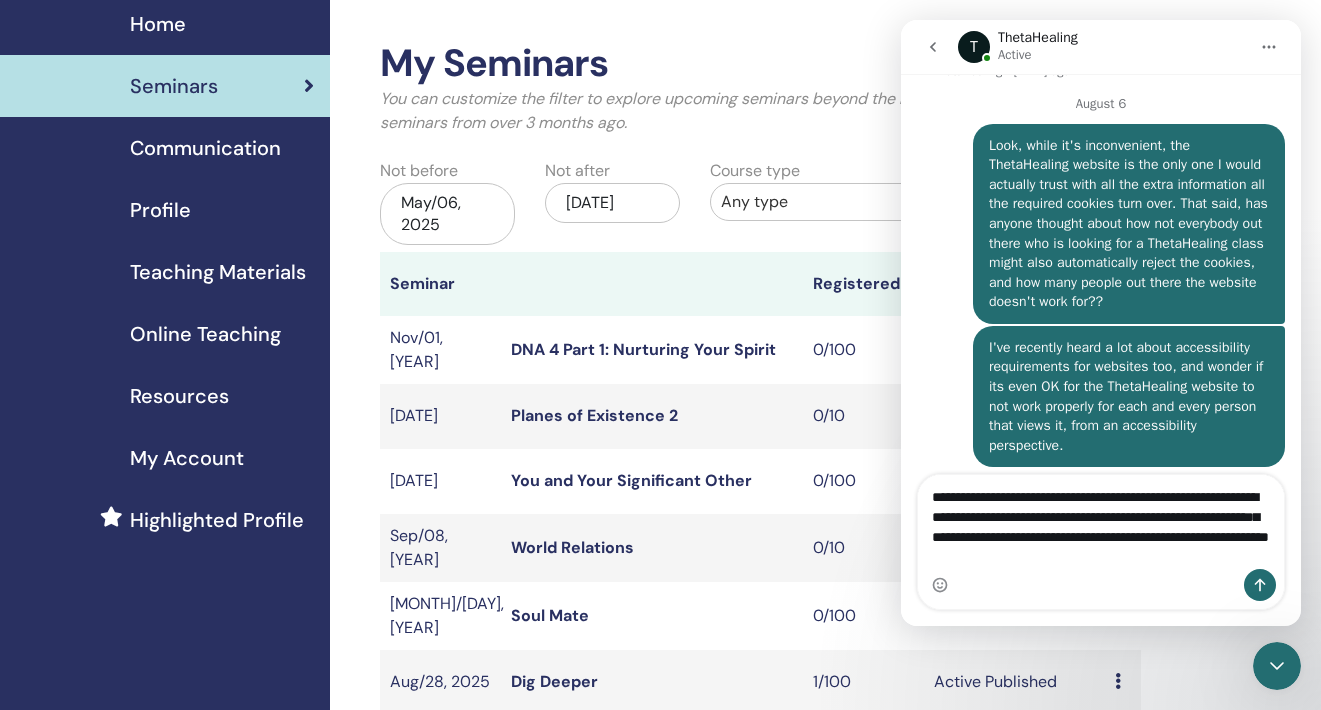 click on "**********" at bounding box center (1101, 522) 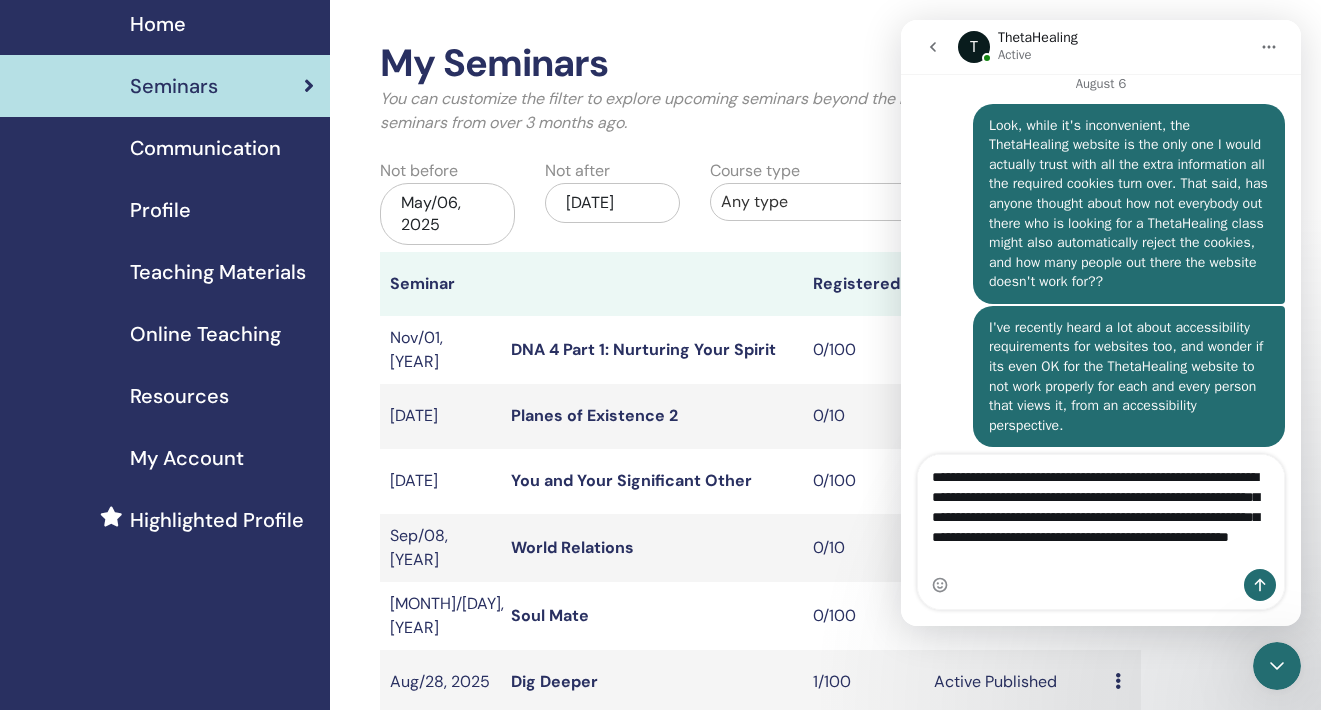 scroll, scrollTop: 2571, scrollLeft: 0, axis: vertical 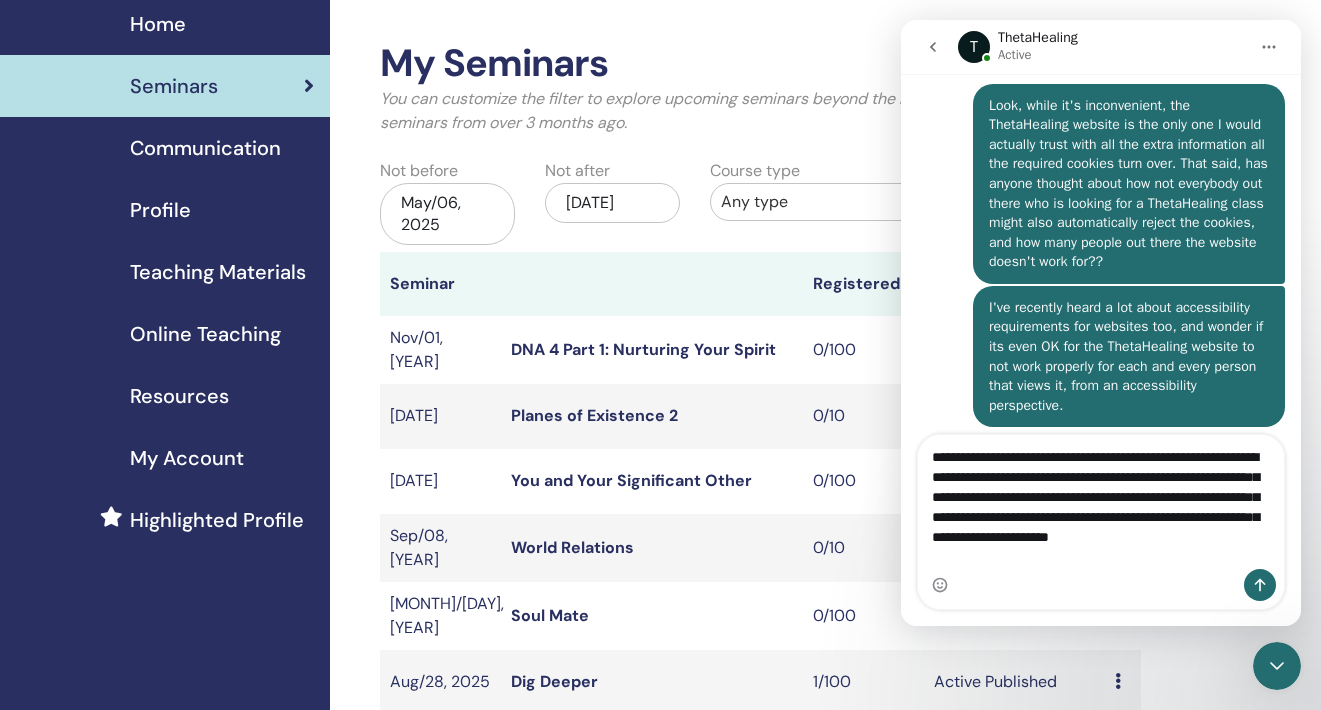 type on "**********" 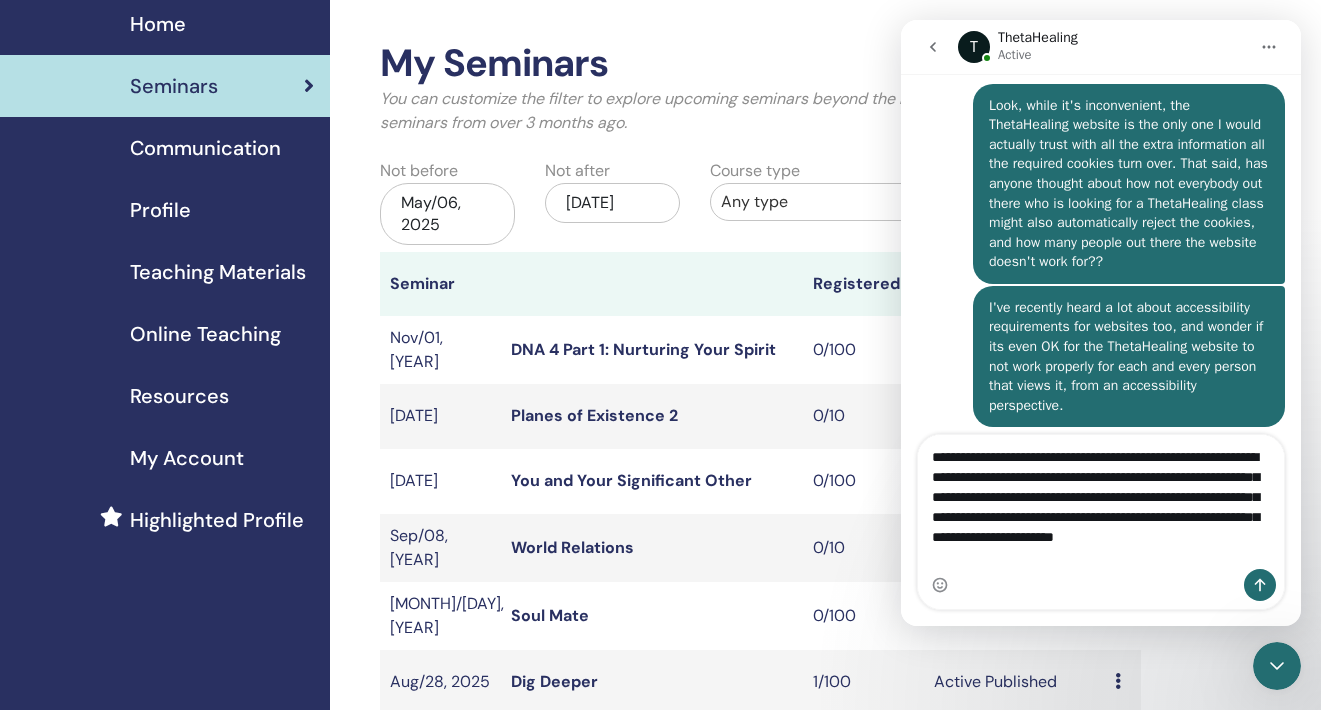 click on "**********" at bounding box center [1101, 502] 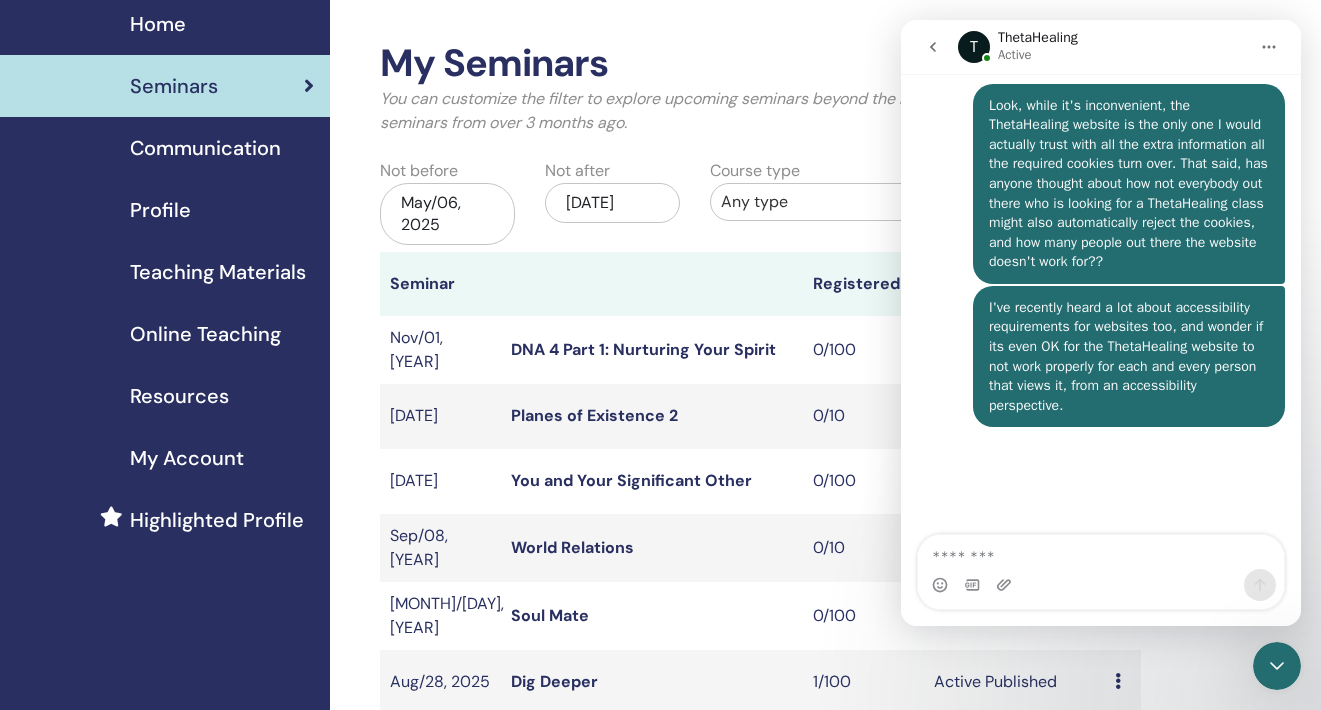 scroll, scrollTop: 0, scrollLeft: 0, axis: both 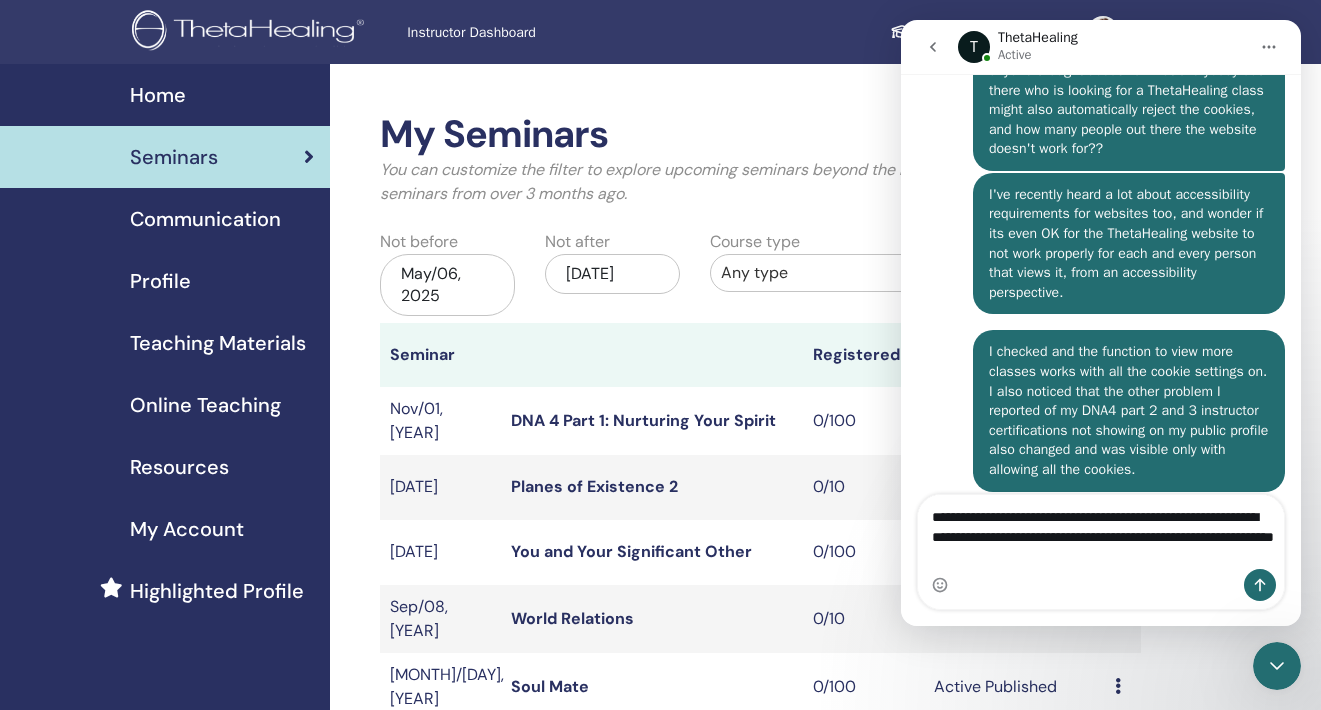 drag, startPoint x: 941, startPoint y: 518, endPoint x: 909, endPoint y: 518, distance: 32 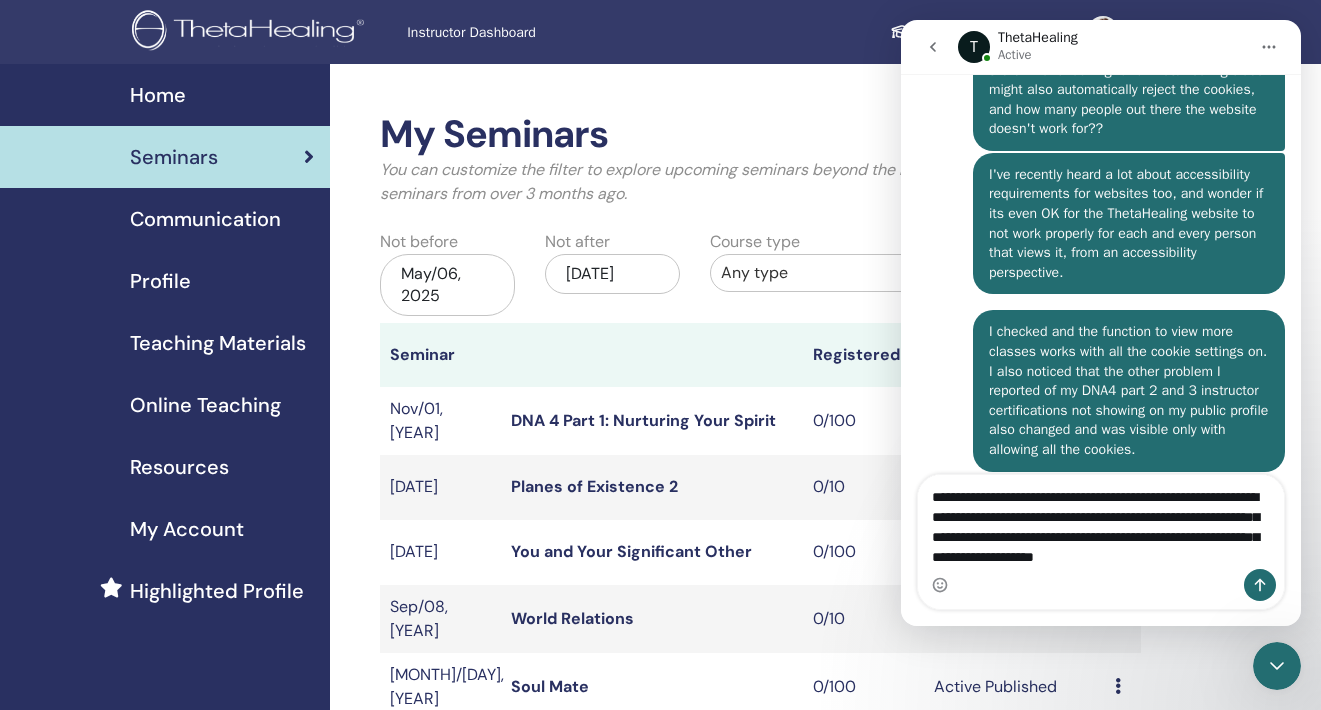 scroll, scrollTop: 2724, scrollLeft: 0, axis: vertical 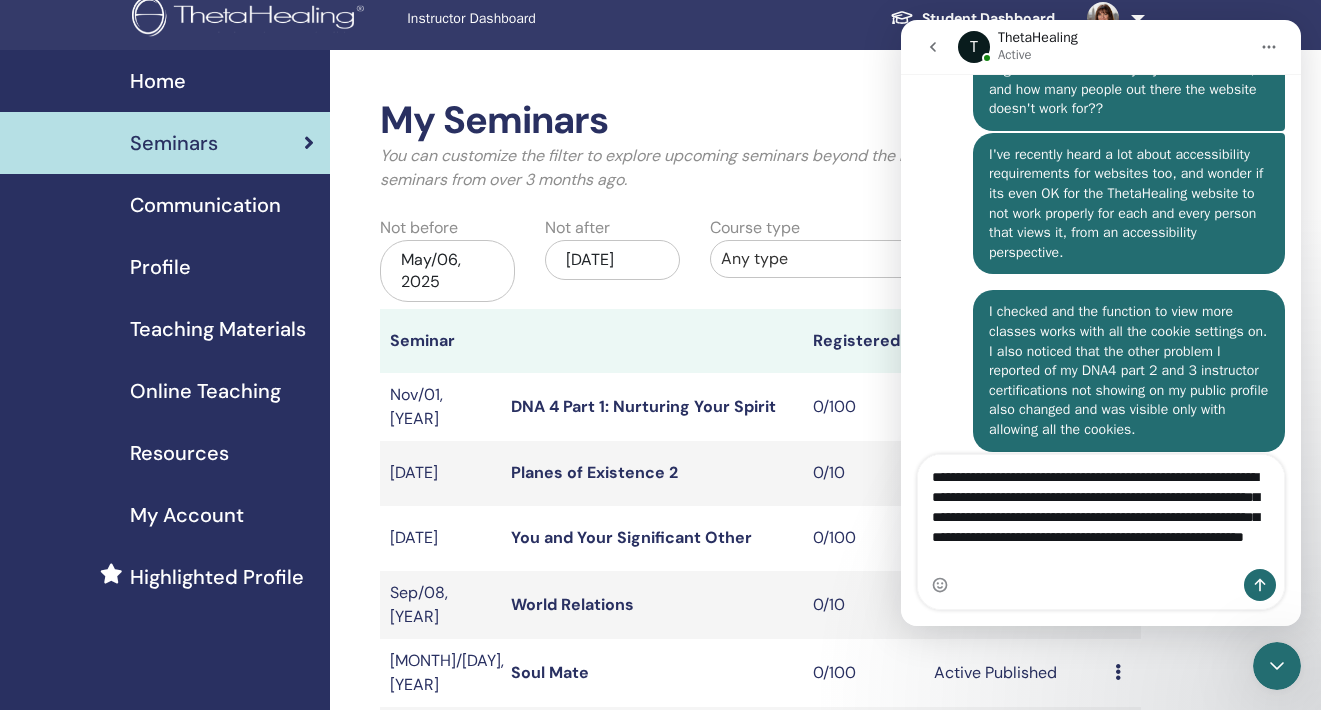 type on "**********" 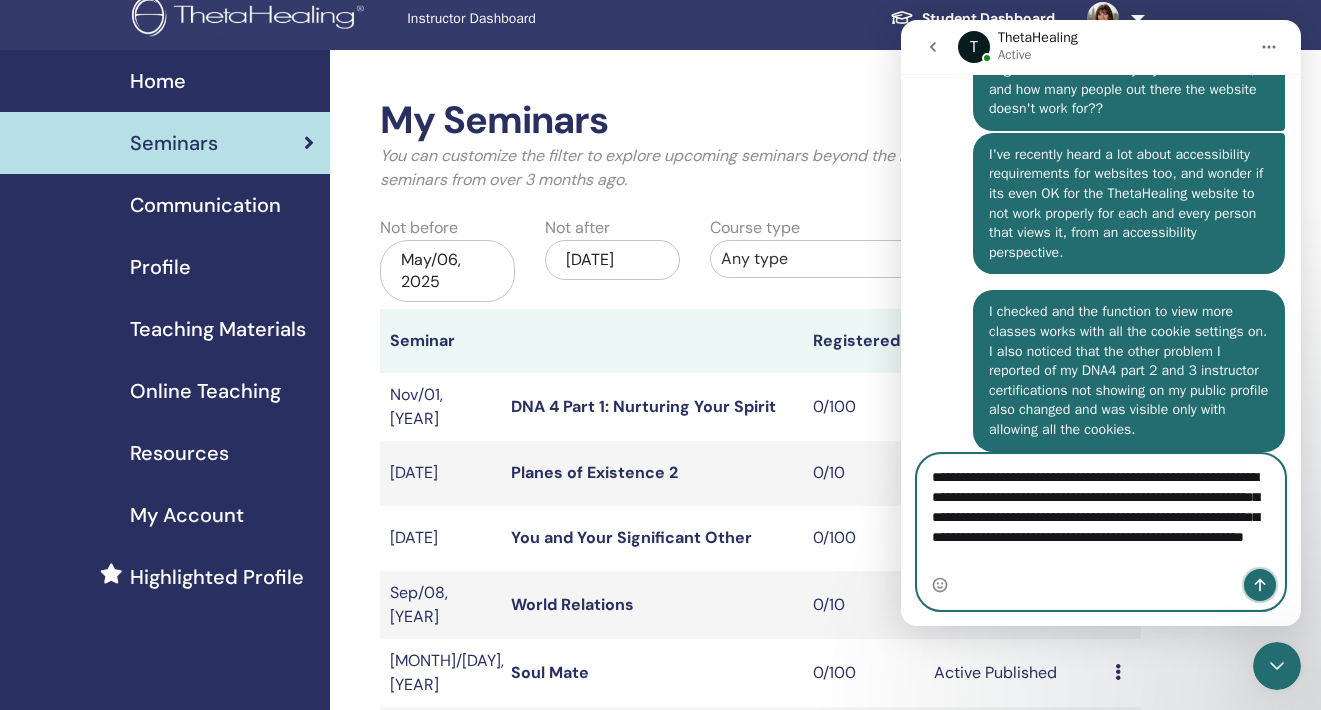 click 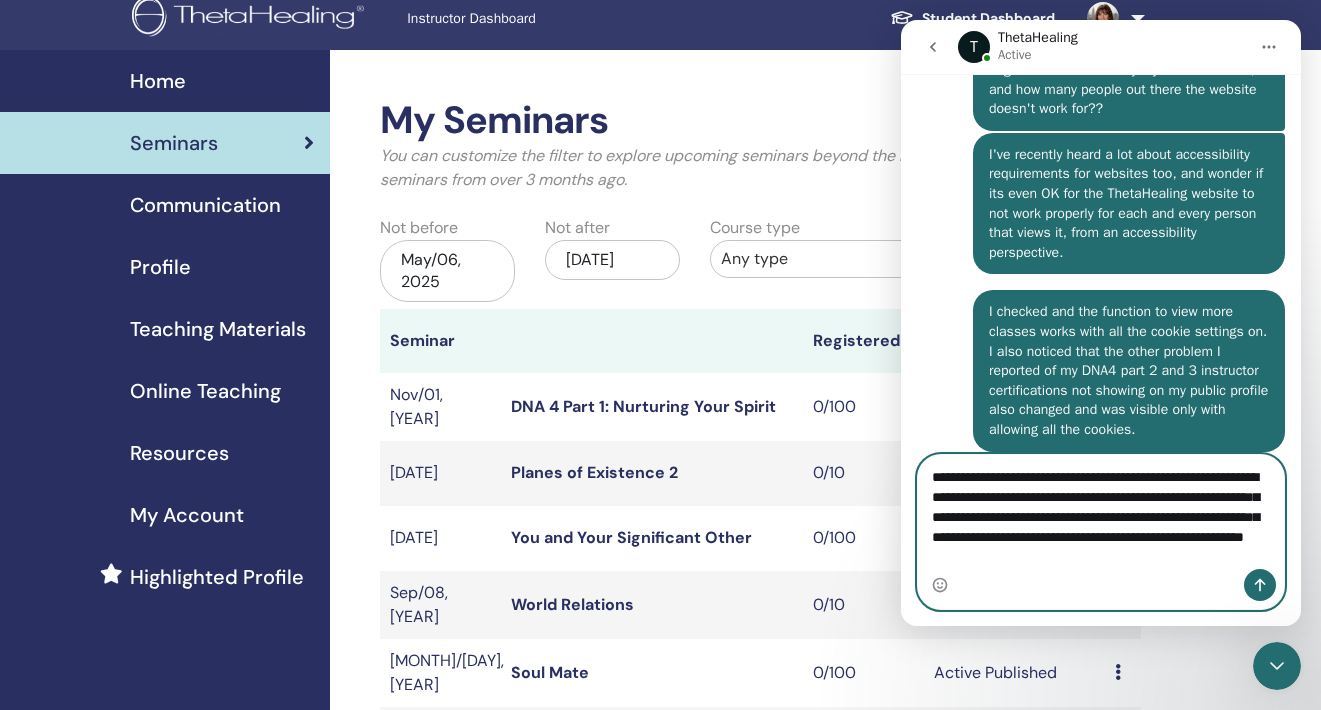 type 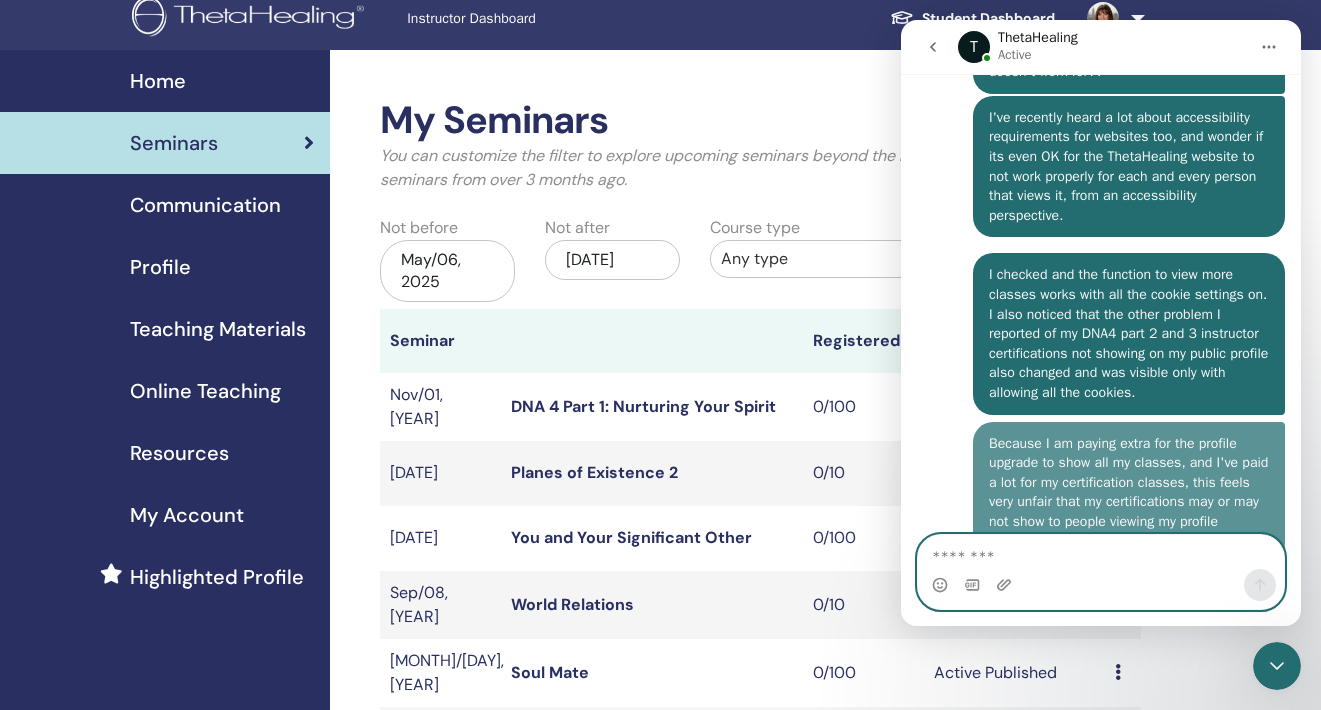 scroll, scrollTop: 0, scrollLeft: 0, axis: both 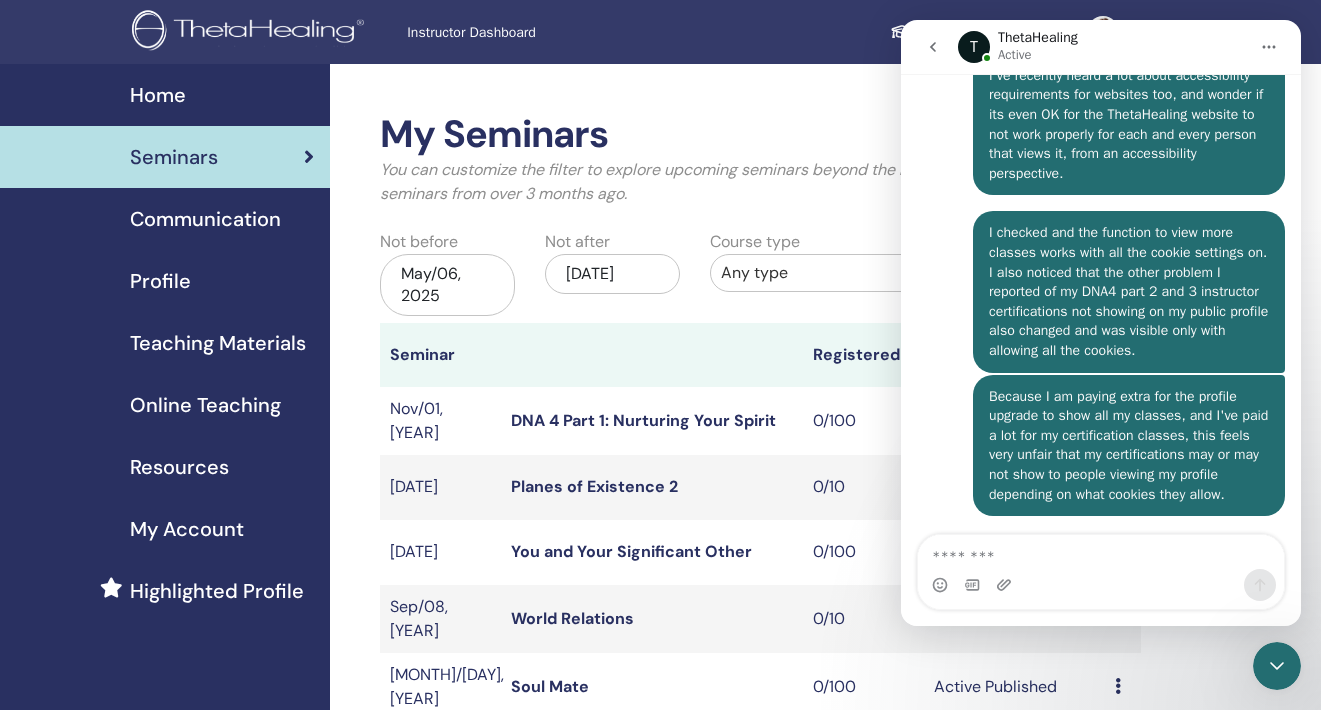 click 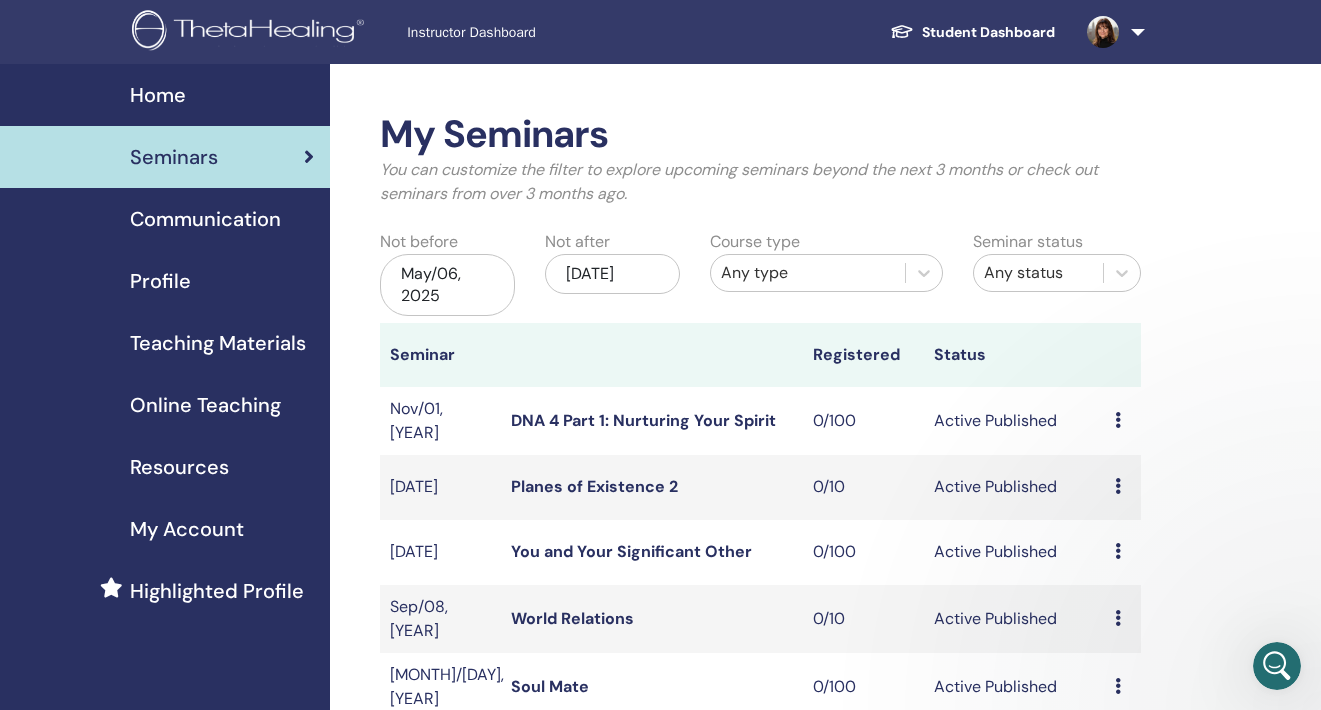 scroll, scrollTop: 0, scrollLeft: 0, axis: both 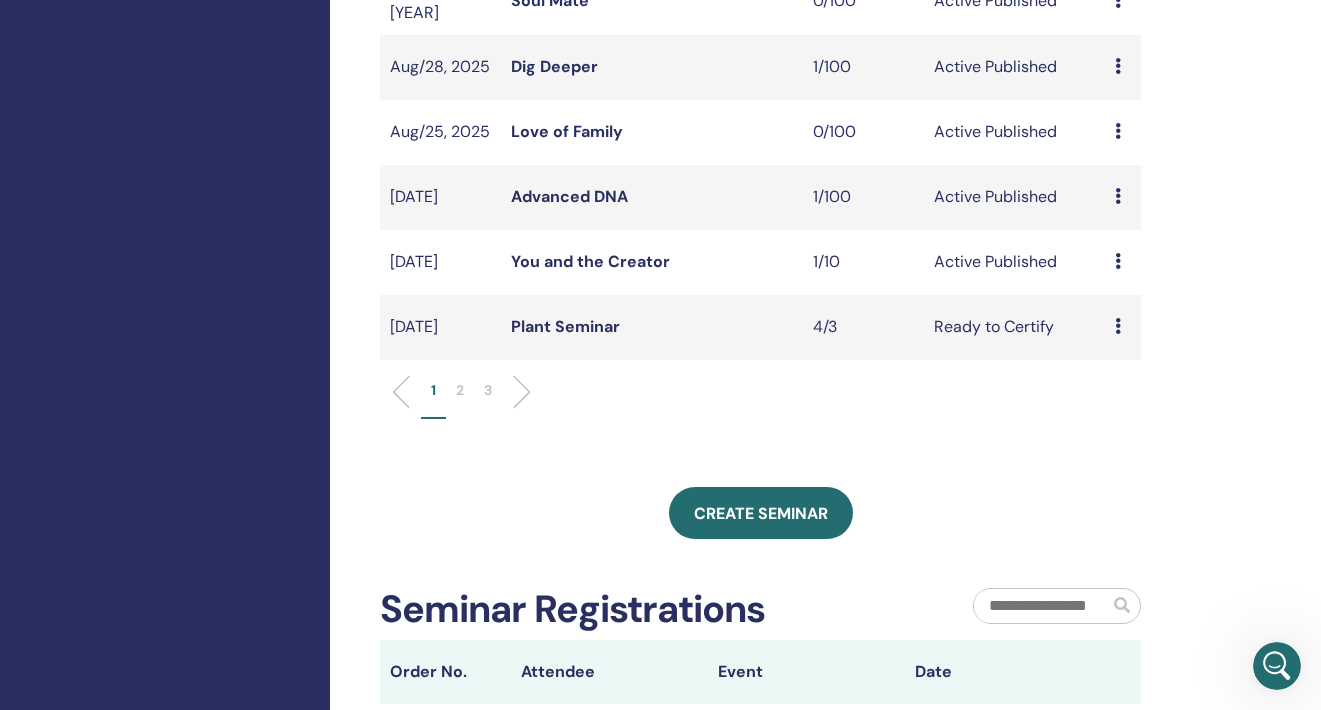 click 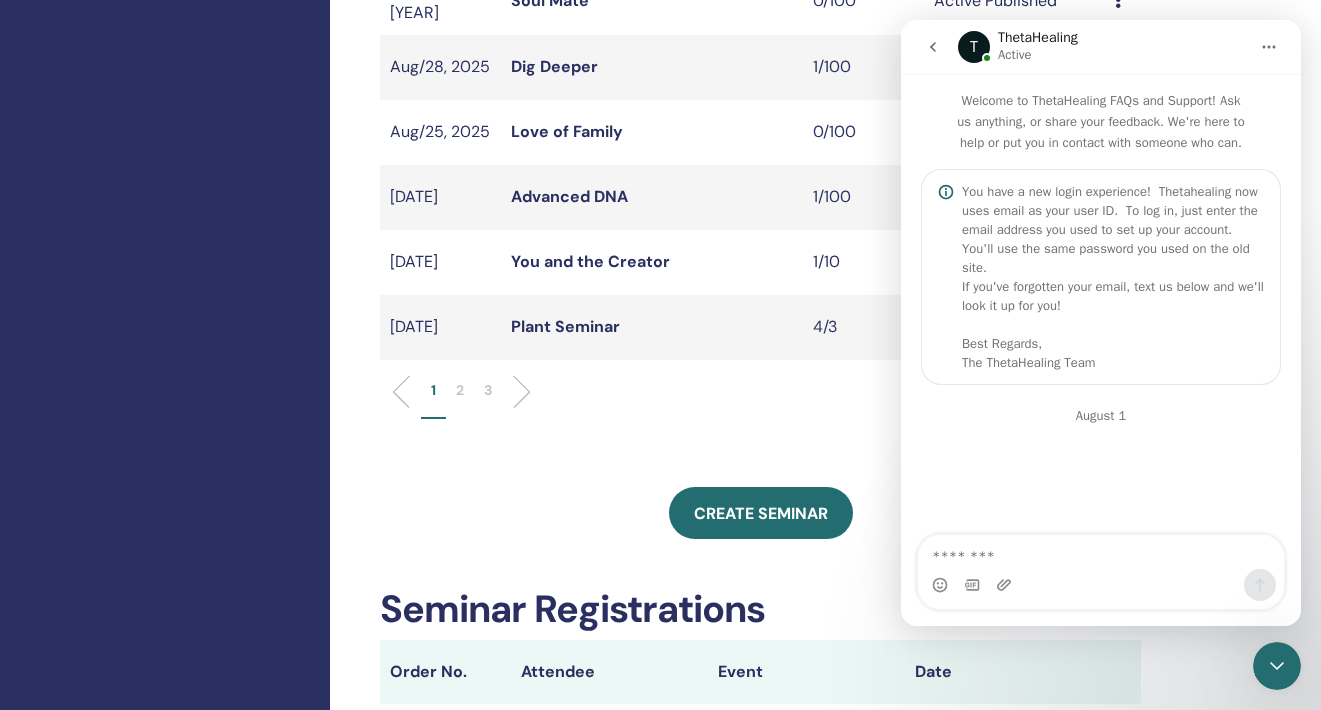 scroll, scrollTop: 530, scrollLeft: 0, axis: vertical 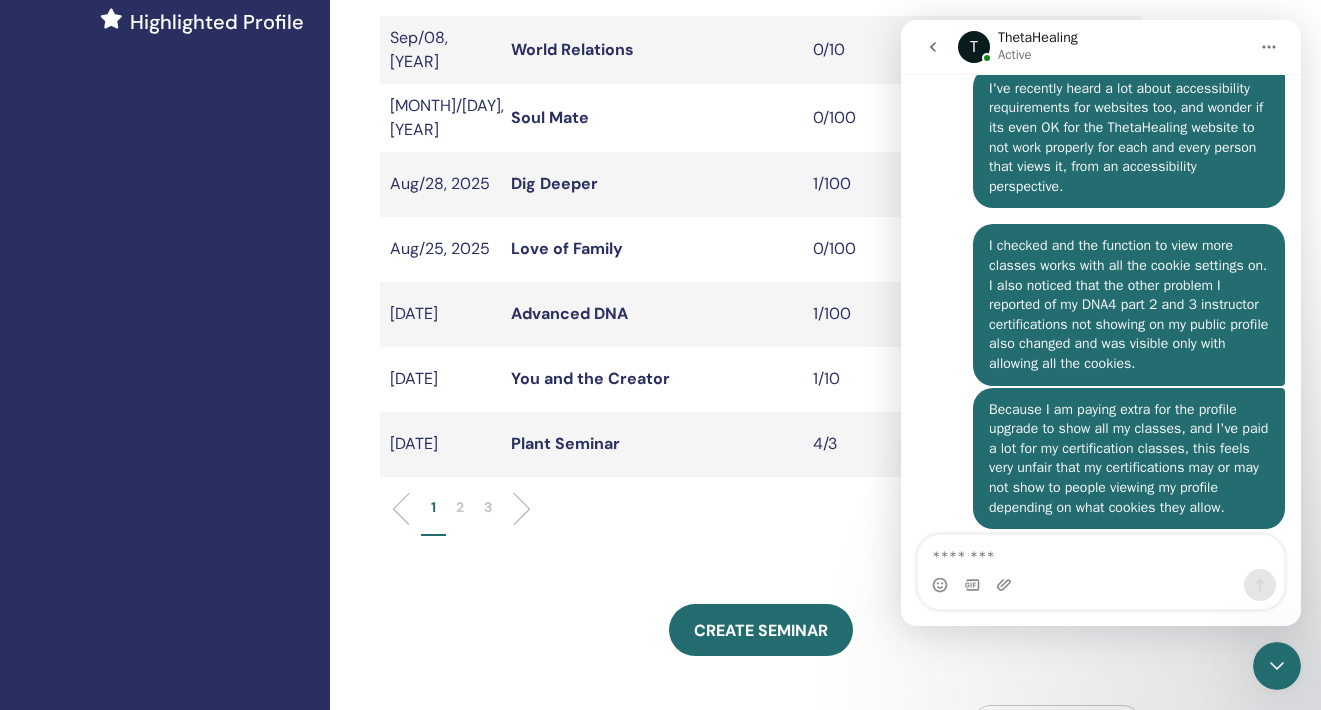 click at bounding box center (1101, 552) 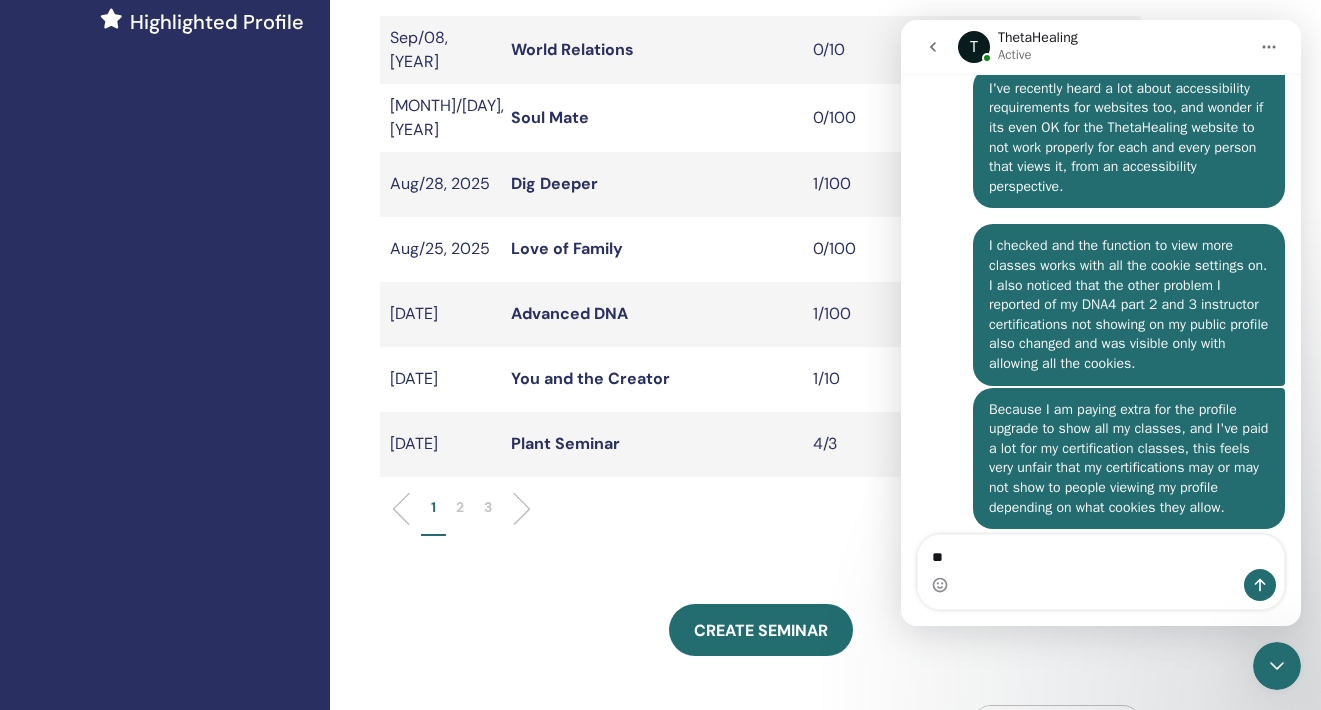 type on "*" 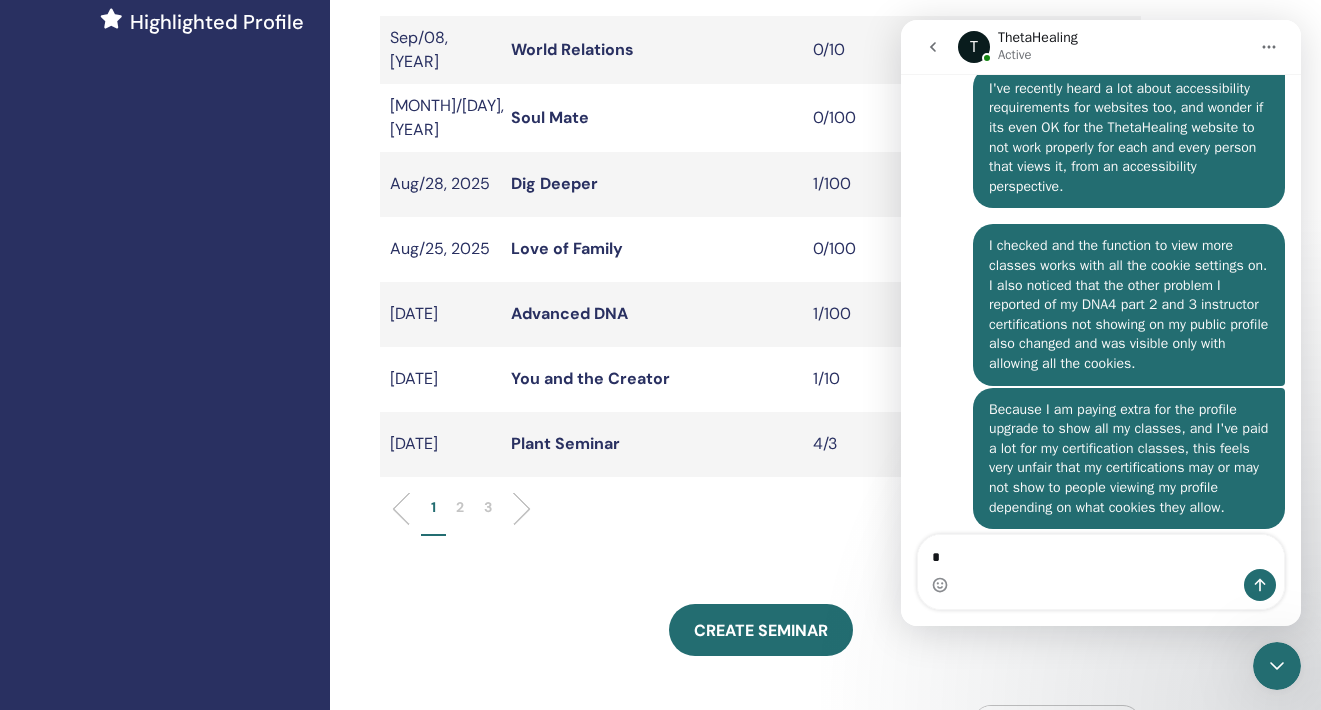 type 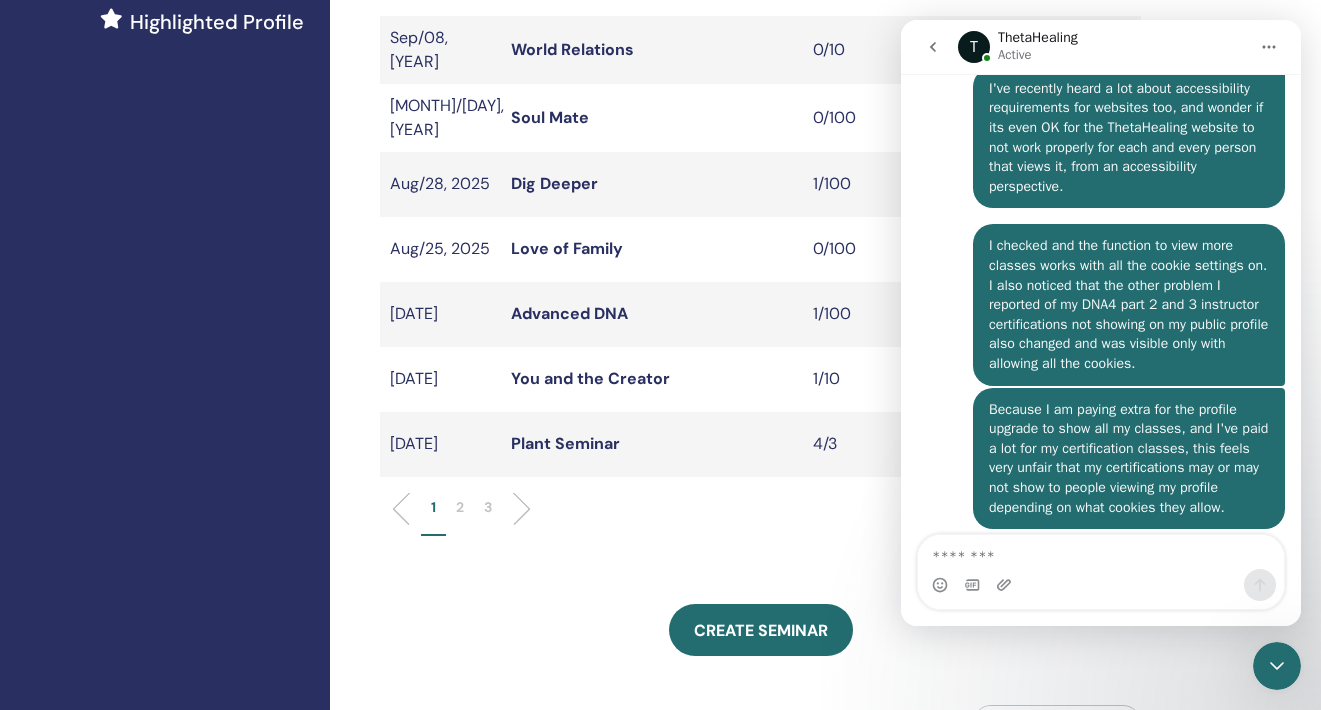click 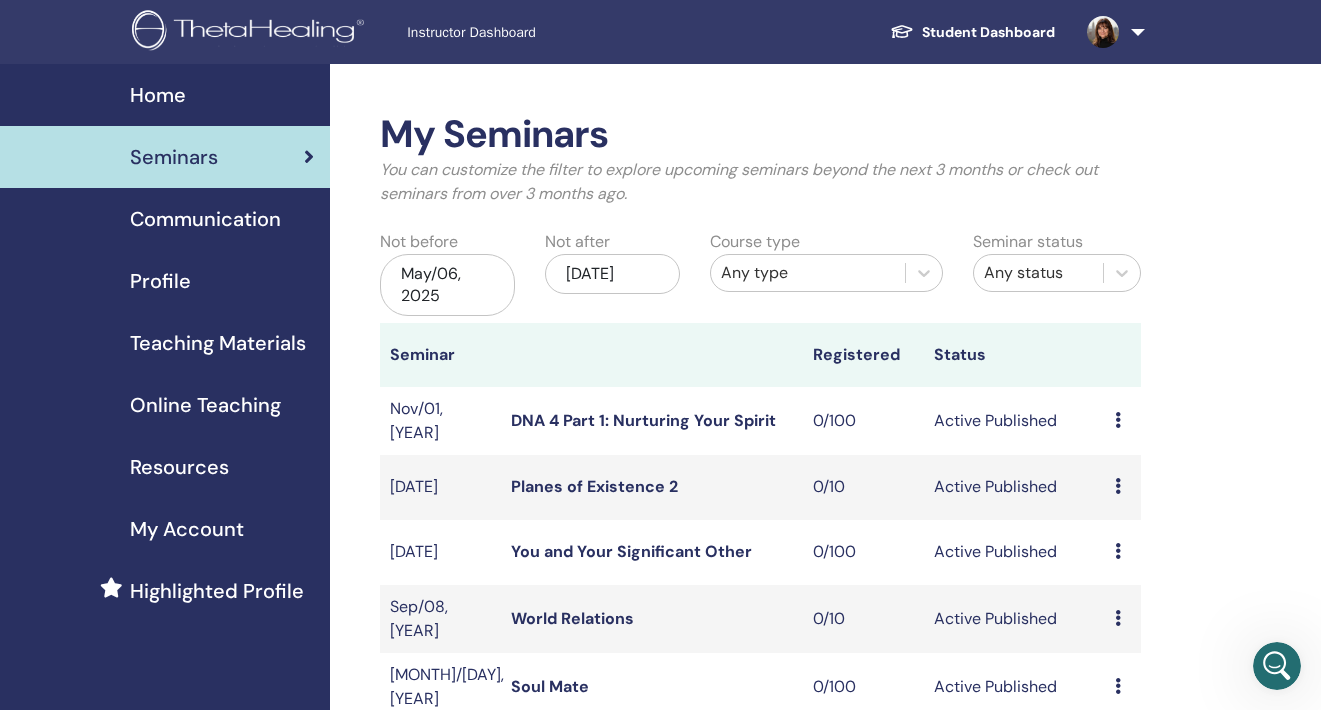 scroll, scrollTop: 0, scrollLeft: 0, axis: both 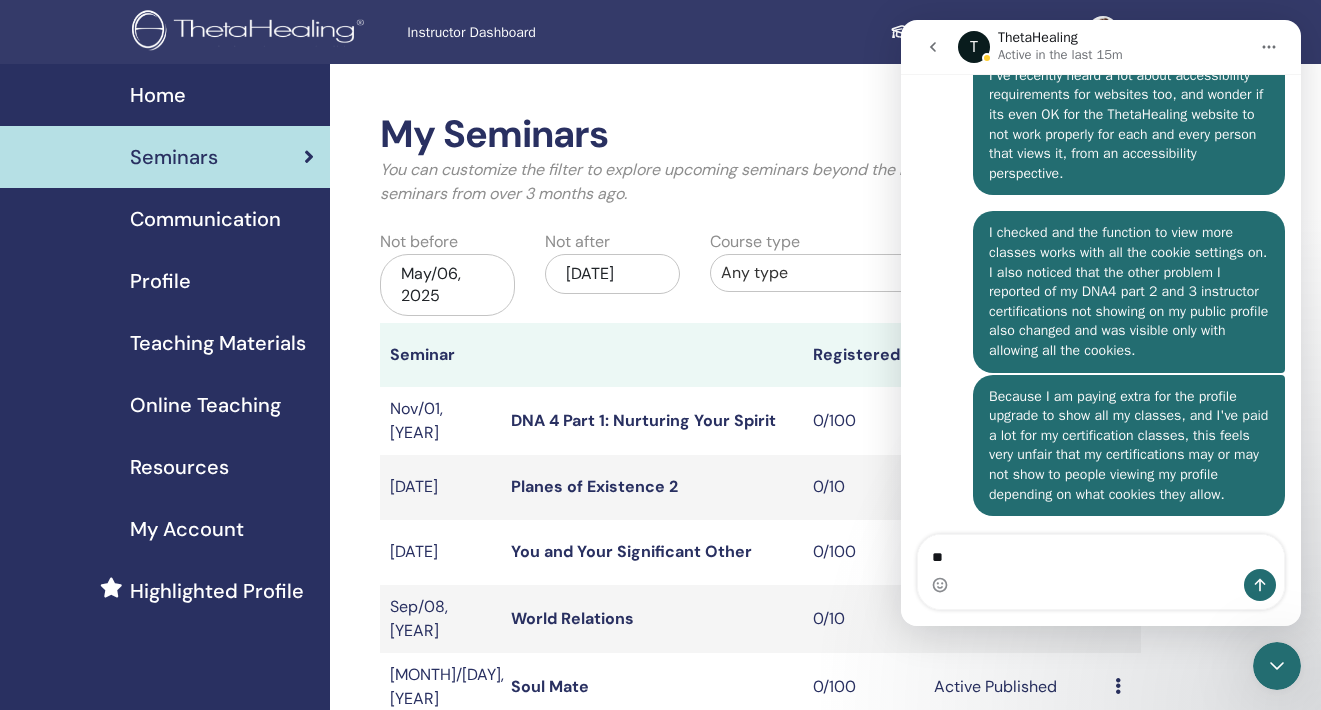 type on "*" 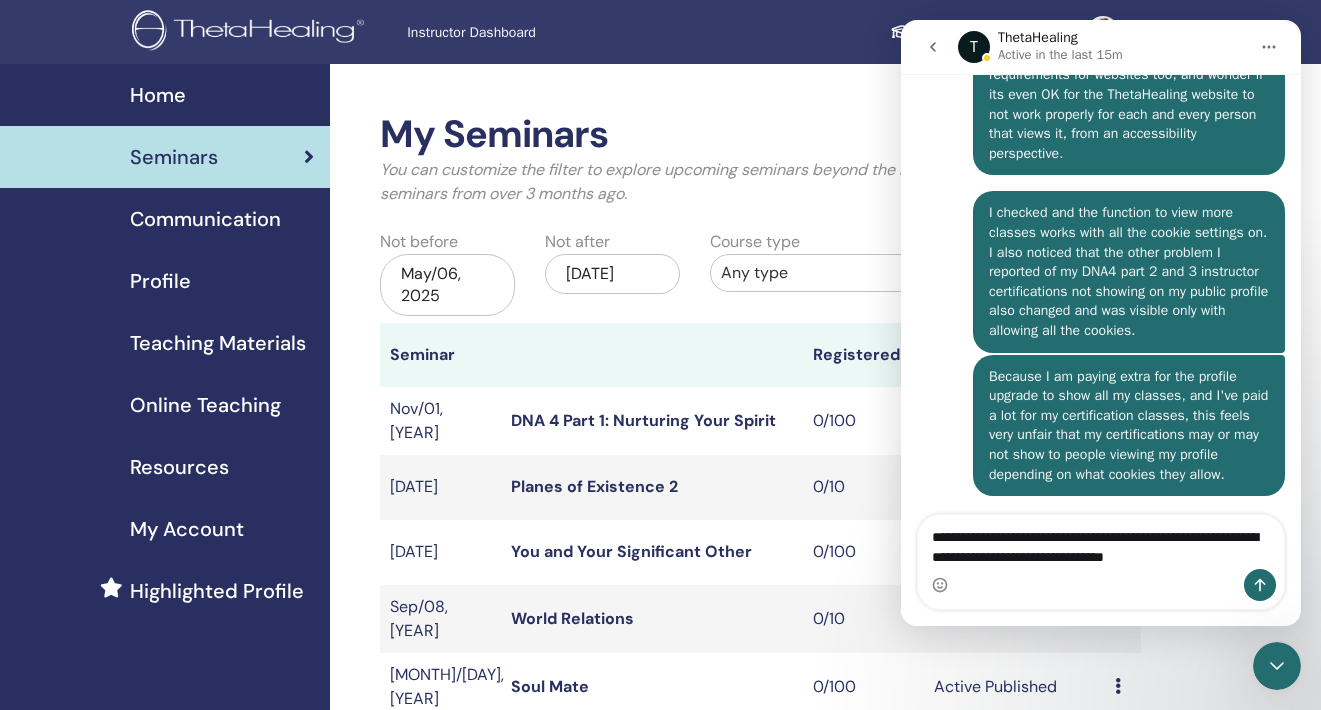 scroll, scrollTop: 2843, scrollLeft: 0, axis: vertical 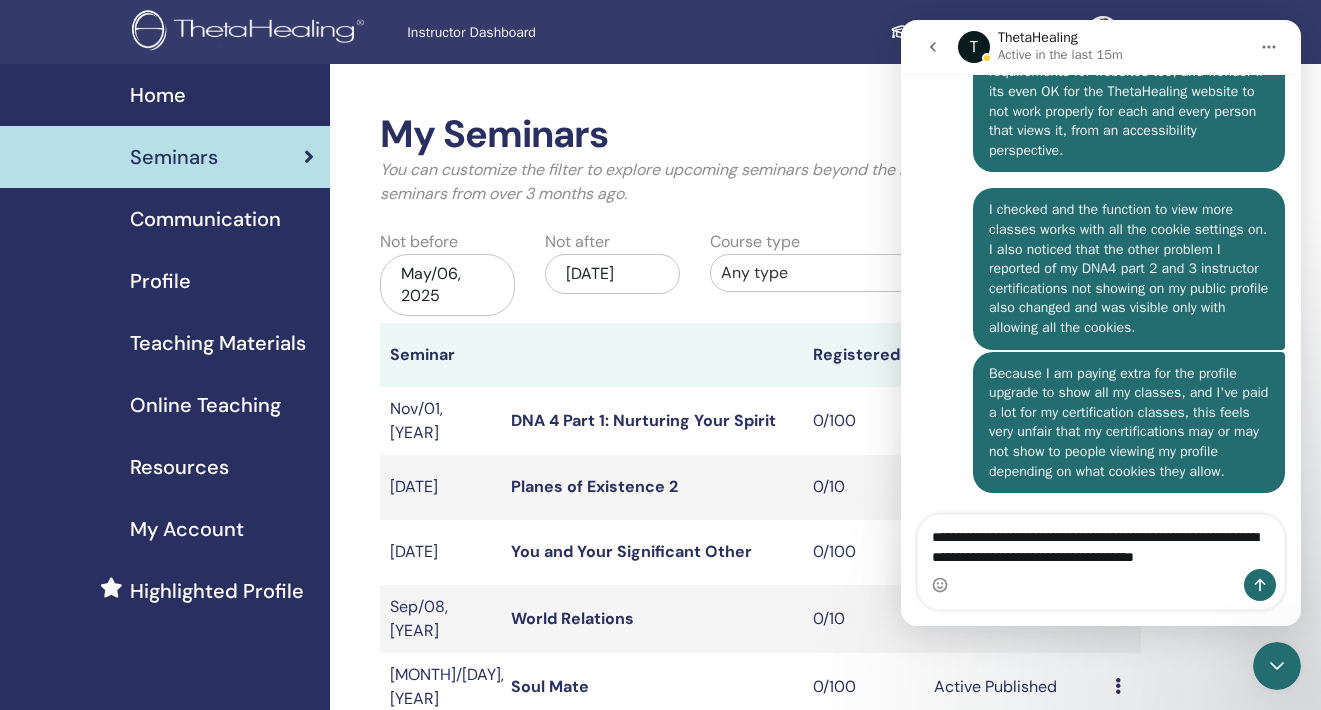 click on "**********" at bounding box center [1101, 552] 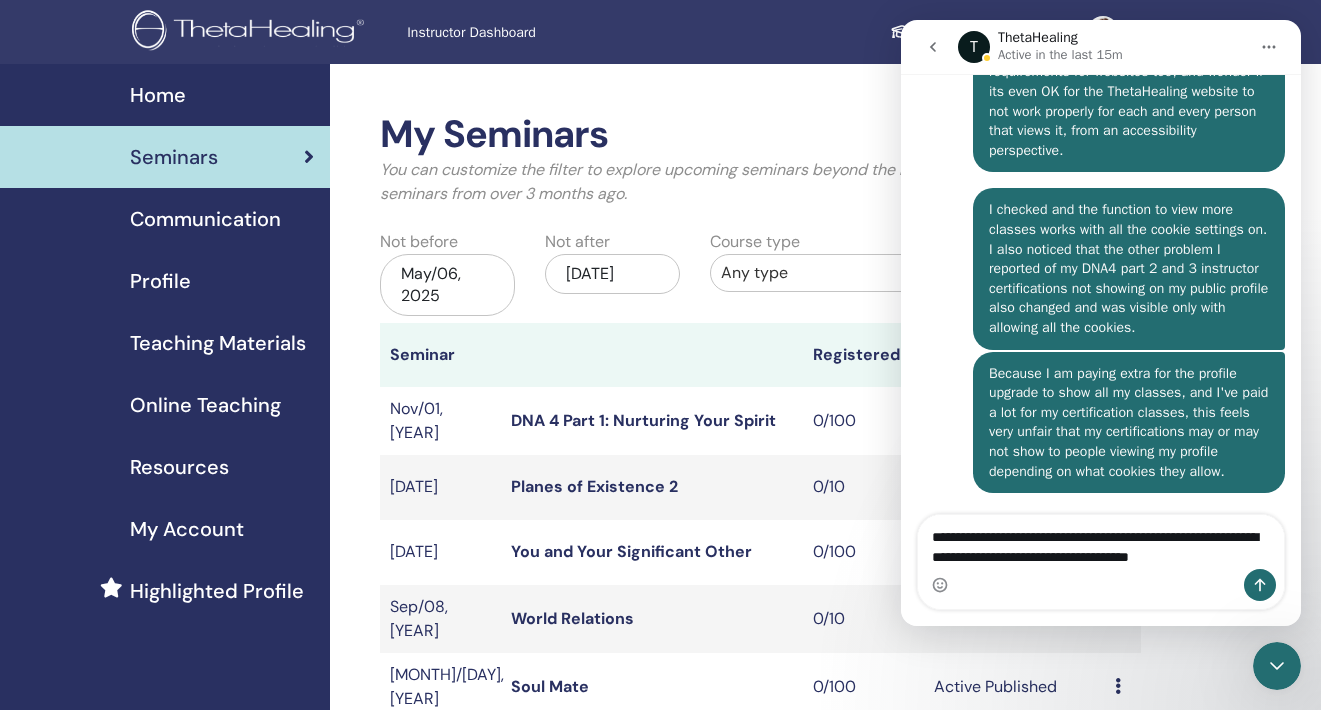 click on "**********" at bounding box center [1101, 552] 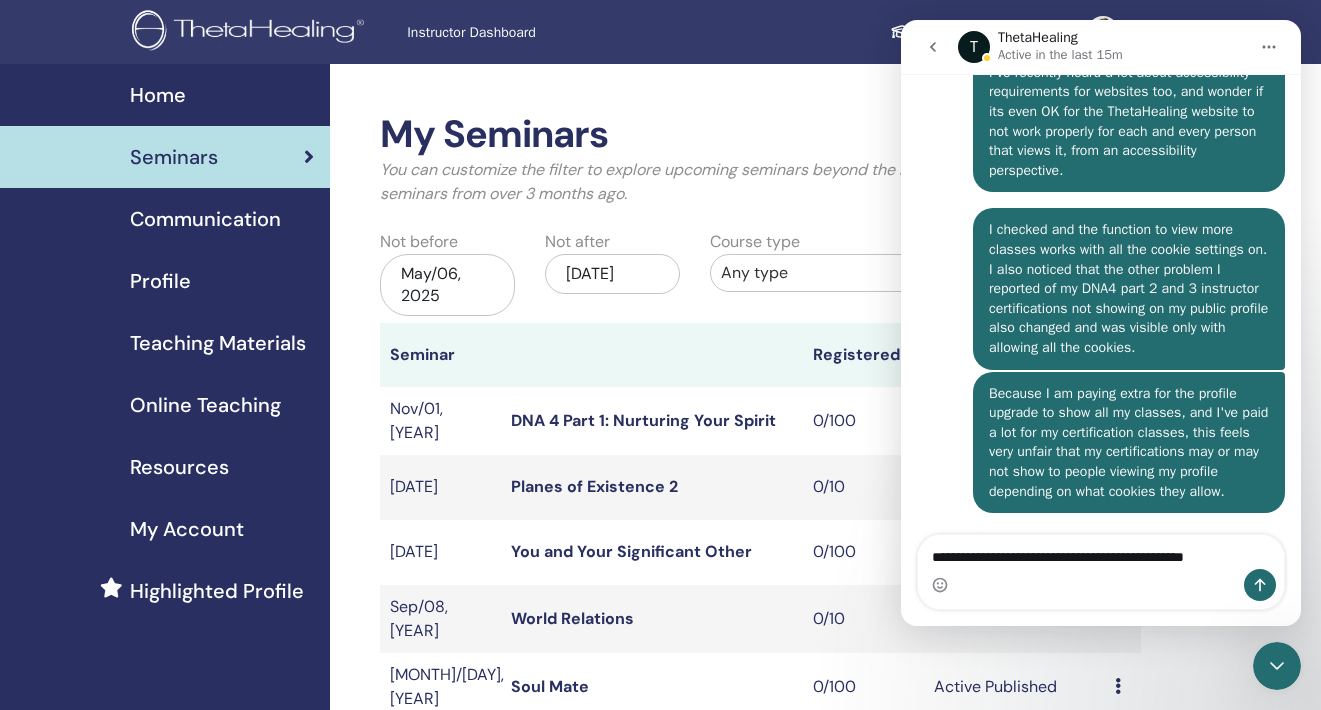 scroll, scrollTop: 2803, scrollLeft: 0, axis: vertical 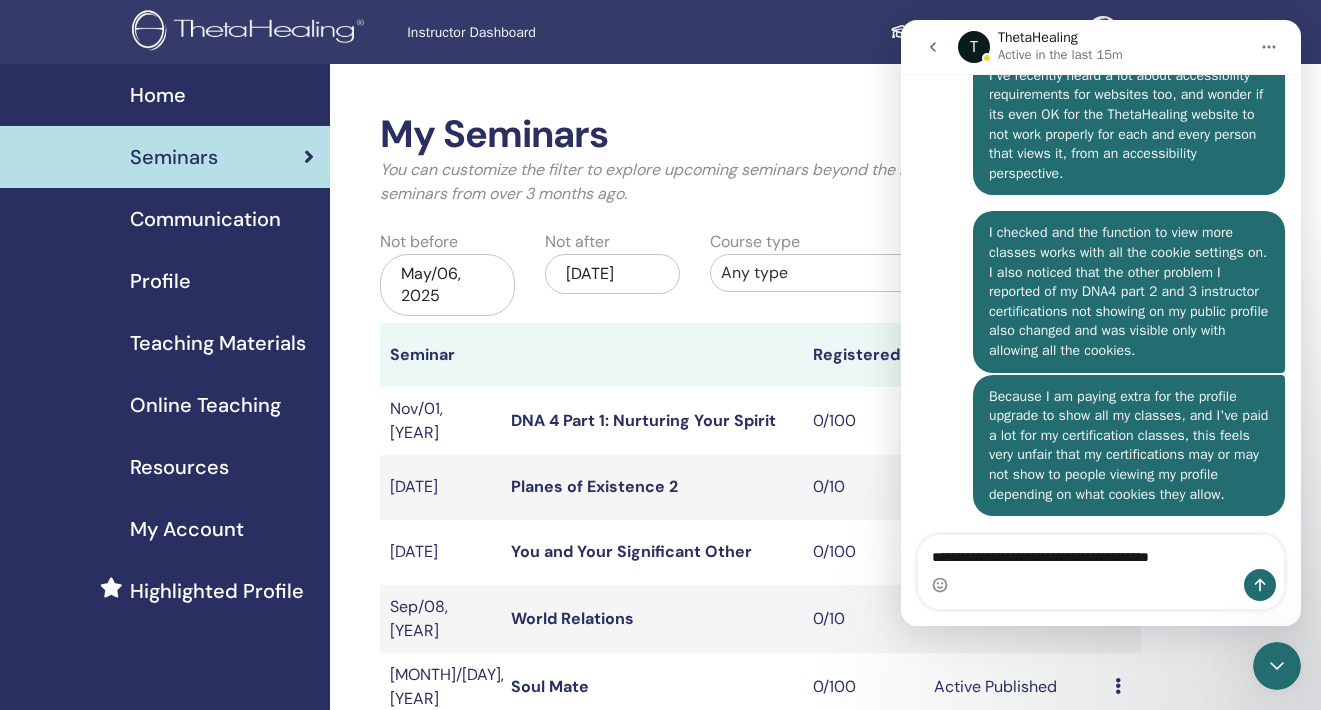 drag, startPoint x: 1059, startPoint y: 559, endPoint x: 861, endPoint y: 553, distance: 198.09088 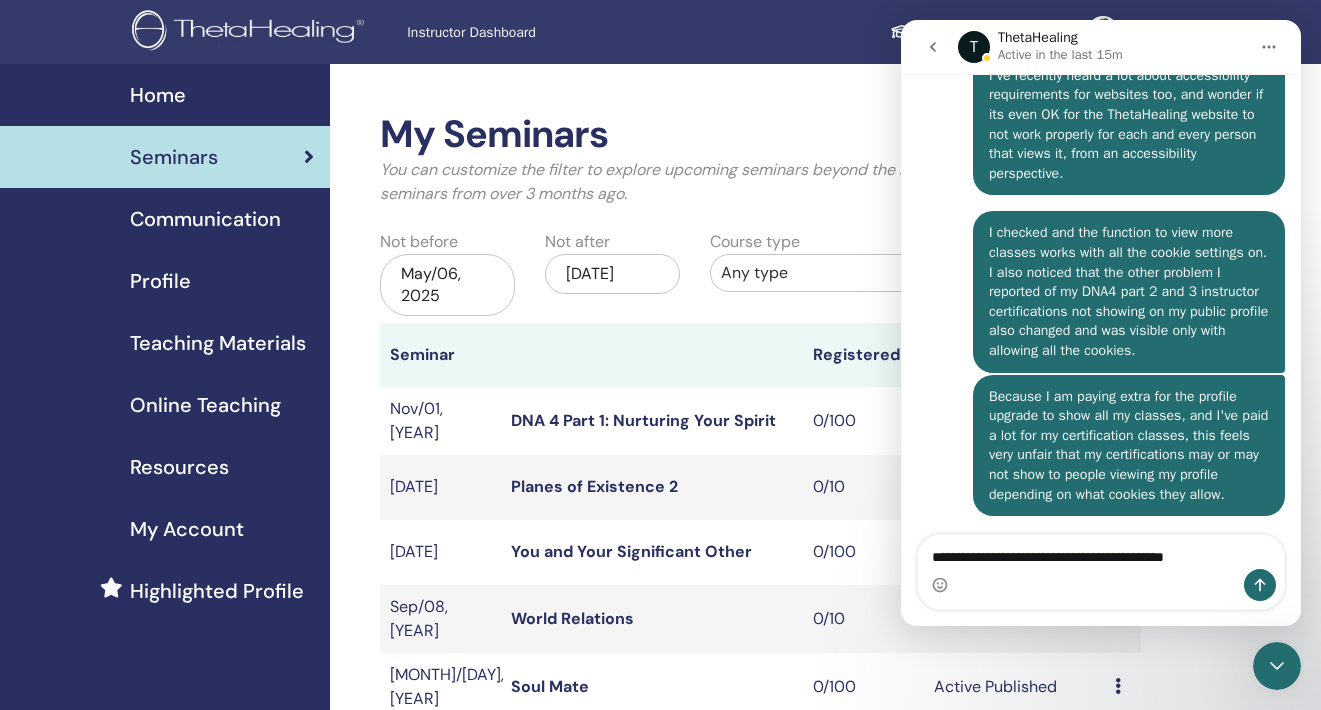click on "**********" at bounding box center (1101, 552) 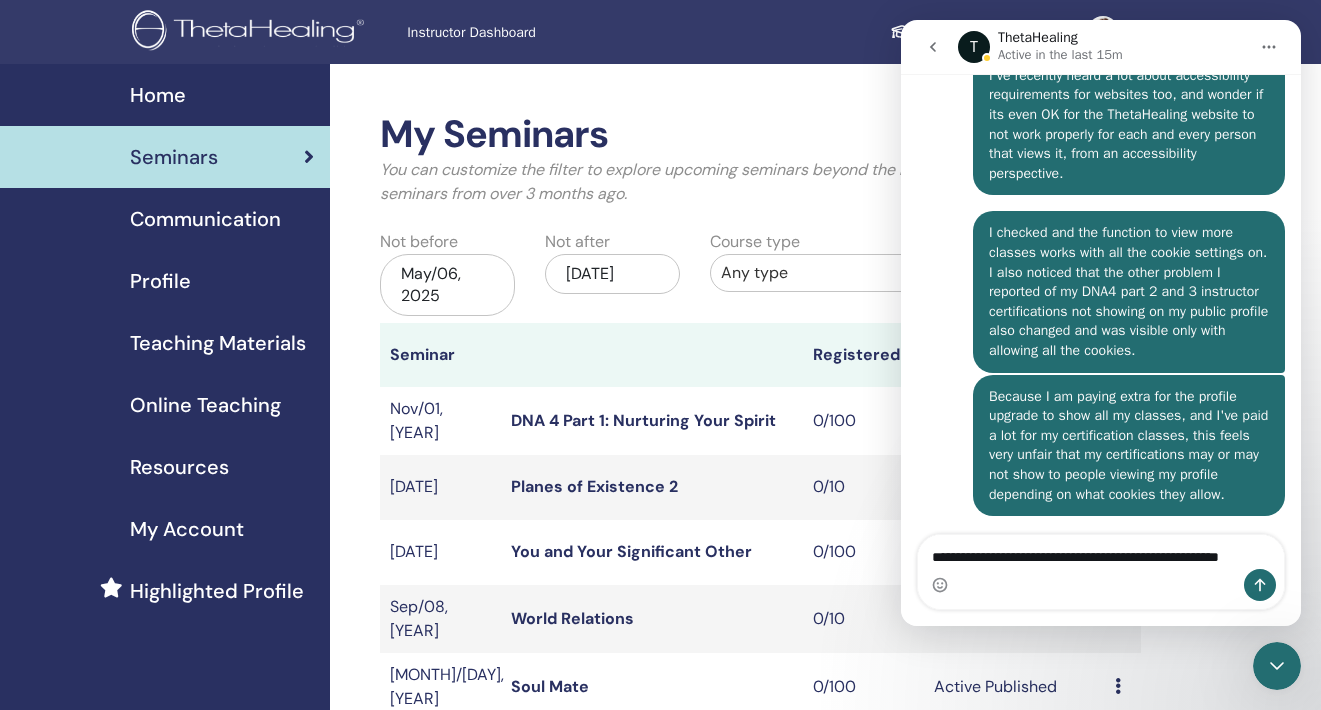 scroll, scrollTop: 2823, scrollLeft: 0, axis: vertical 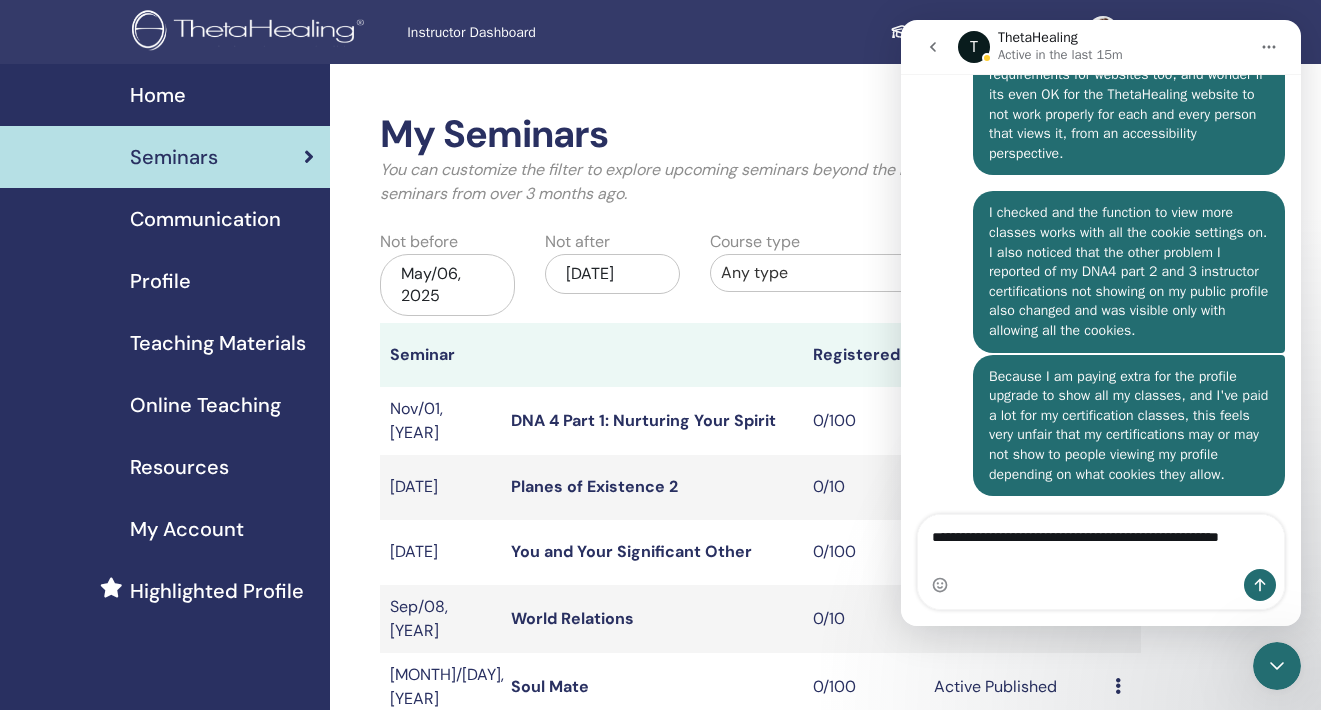 click on "**********" at bounding box center (1101, 542) 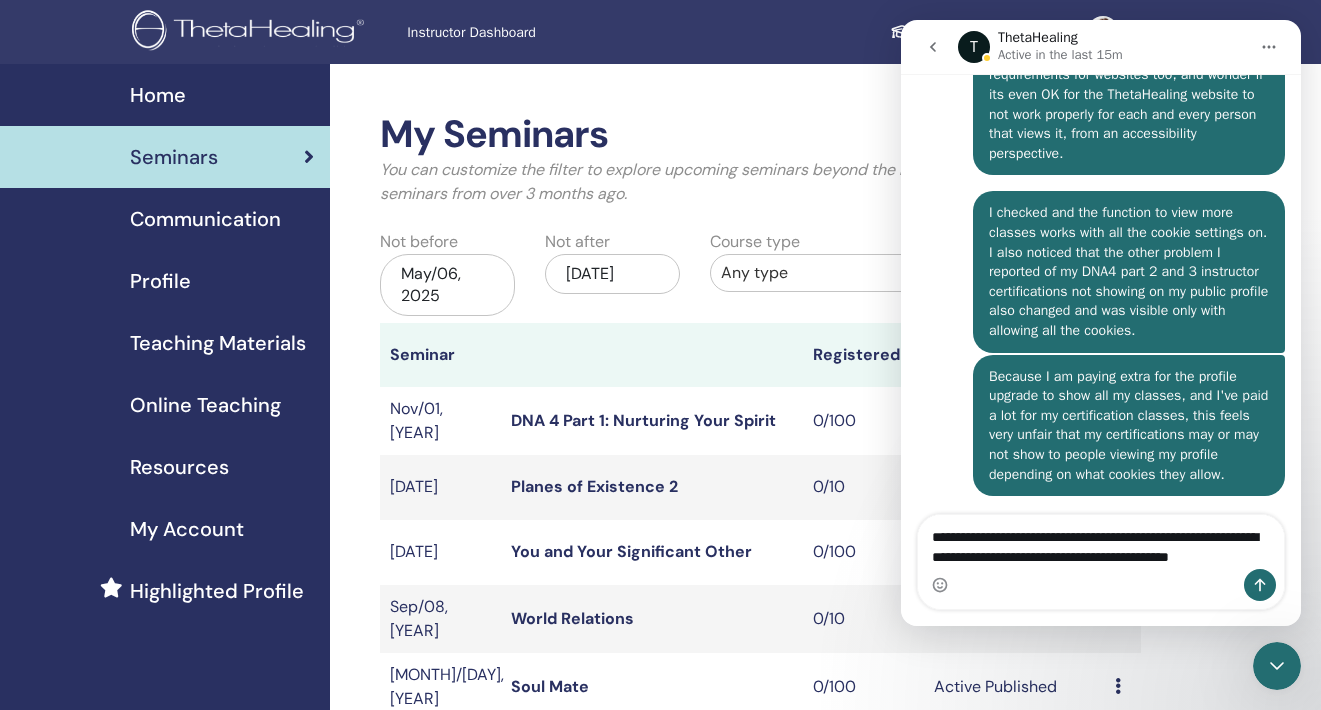 scroll, scrollTop: 2843, scrollLeft: 0, axis: vertical 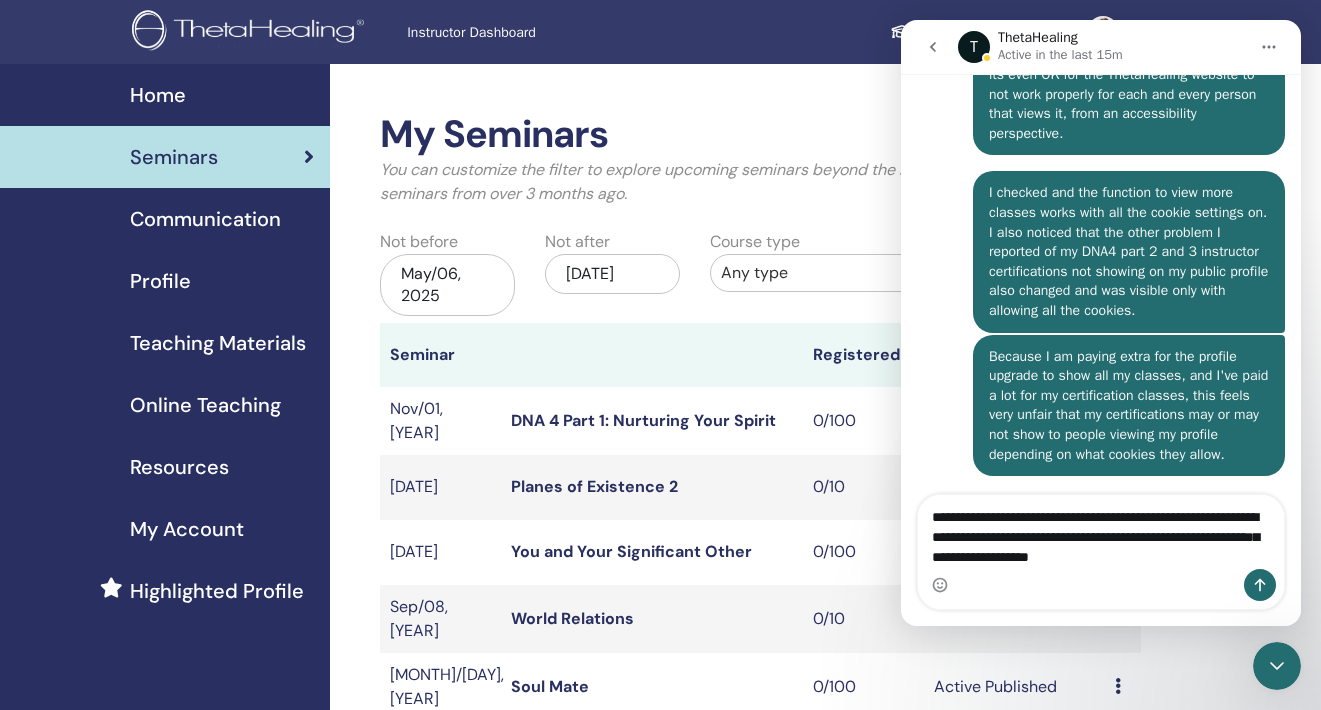 drag, startPoint x: 1146, startPoint y: 536, endPoint x: 1192, endPoint y: 540, distance: 46.173584 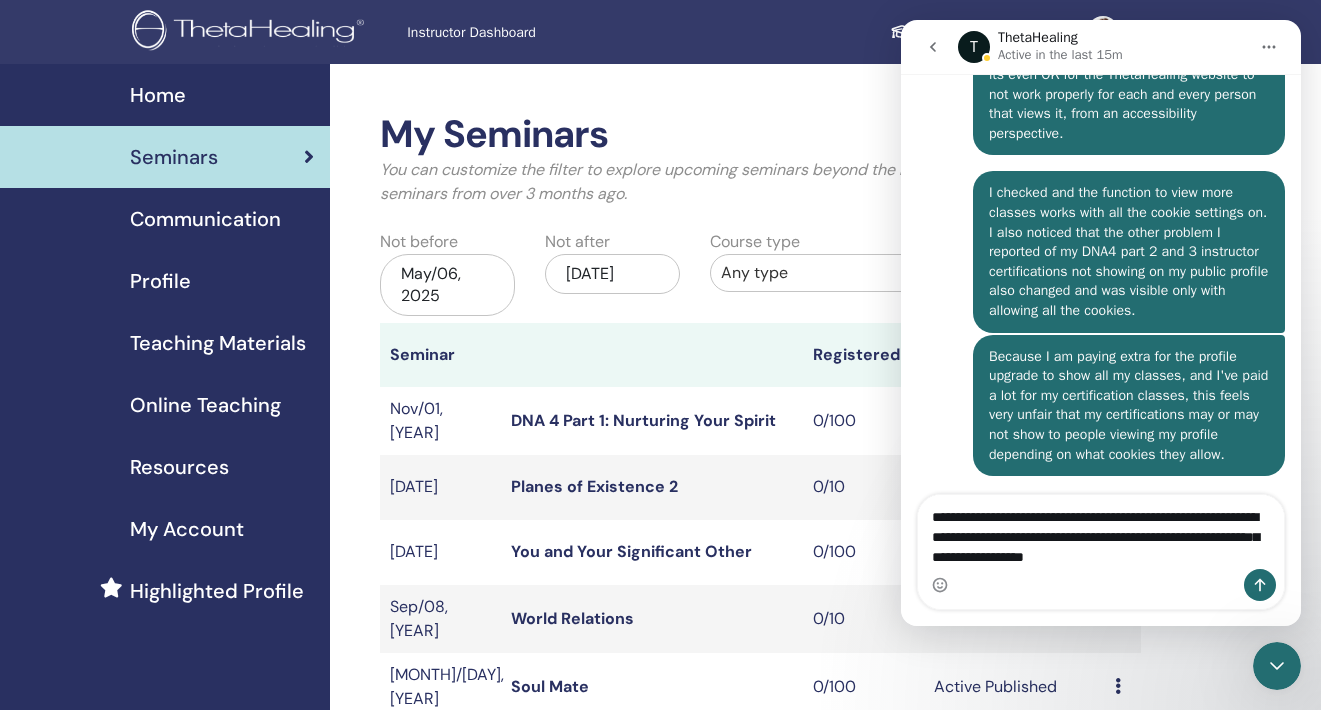 click on "**********" at bounding box center (1101, 532) 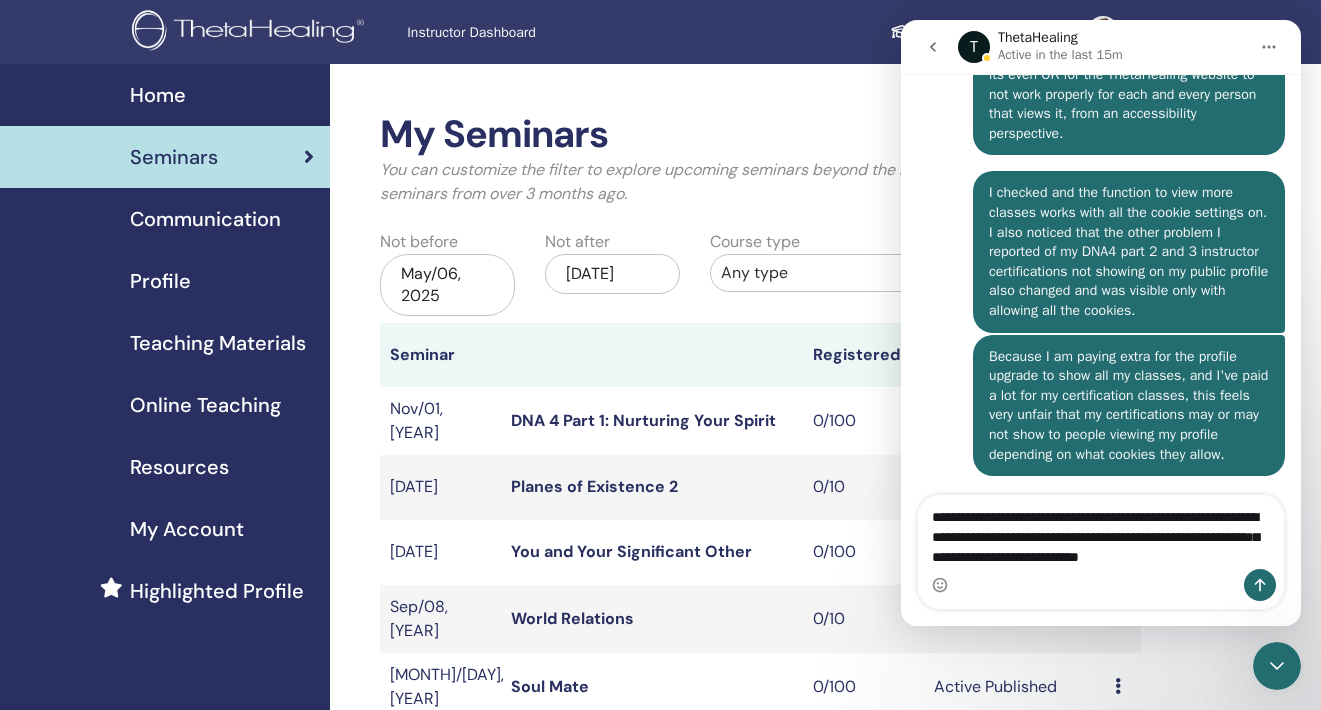 scroll, scrollTop: 2863, scrollLeft: 0, axis: vertical 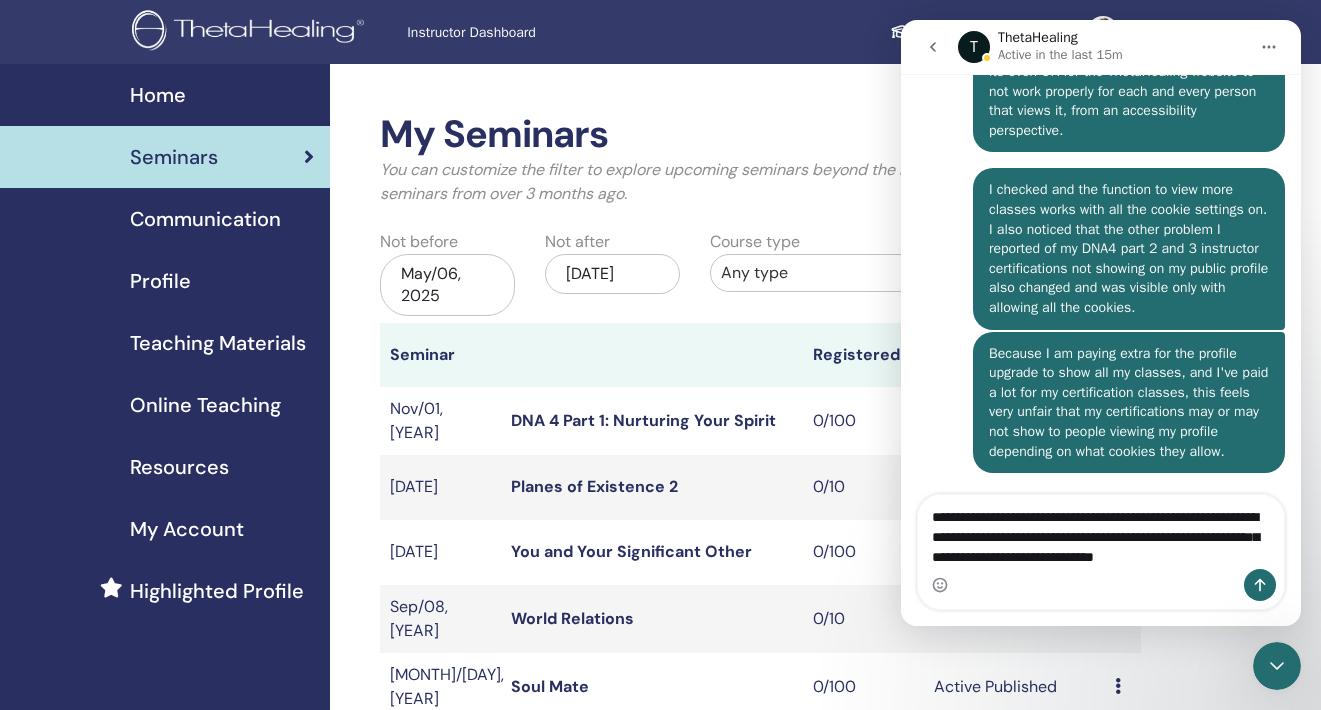 type on "**********" 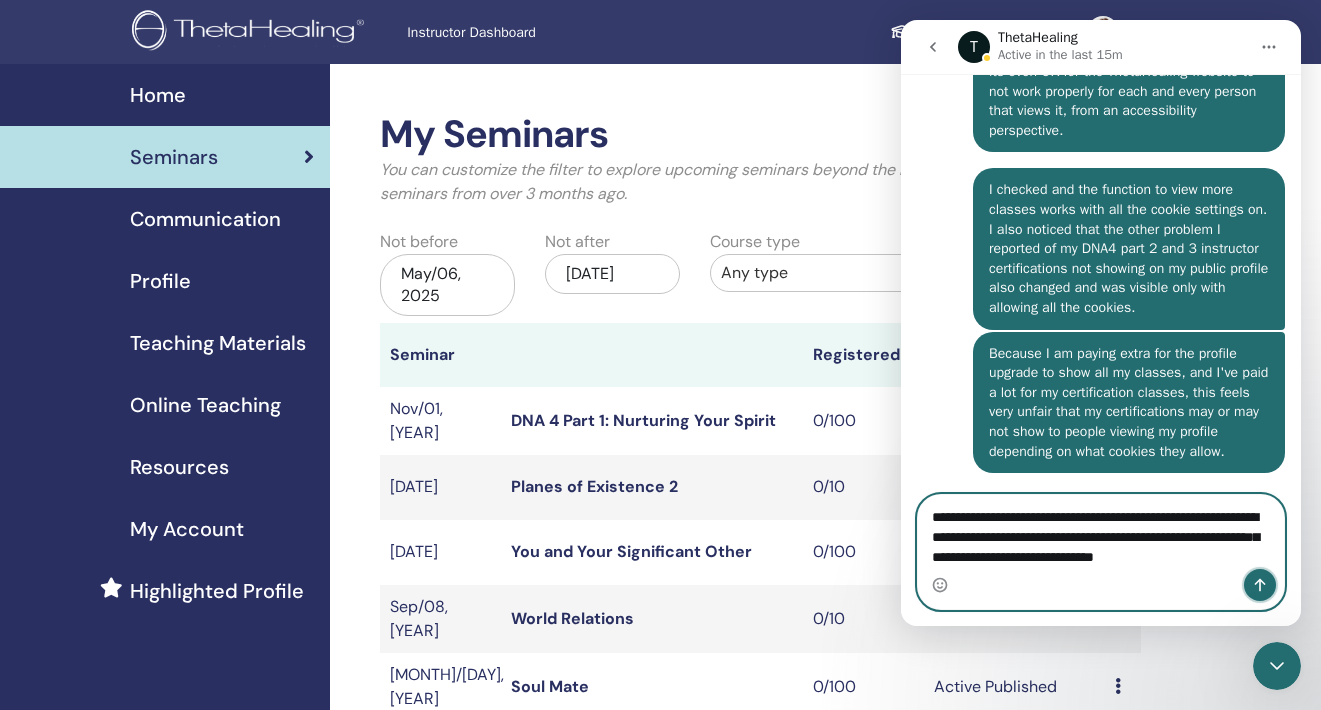 click 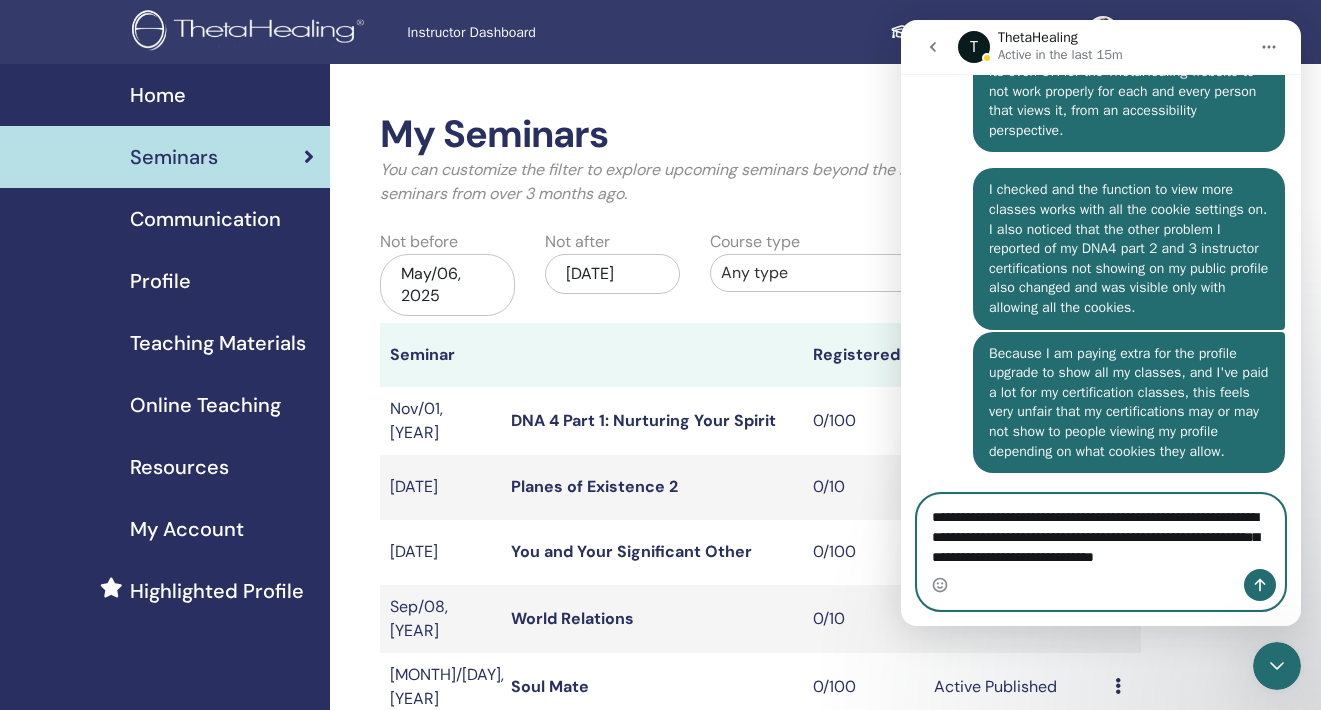 type 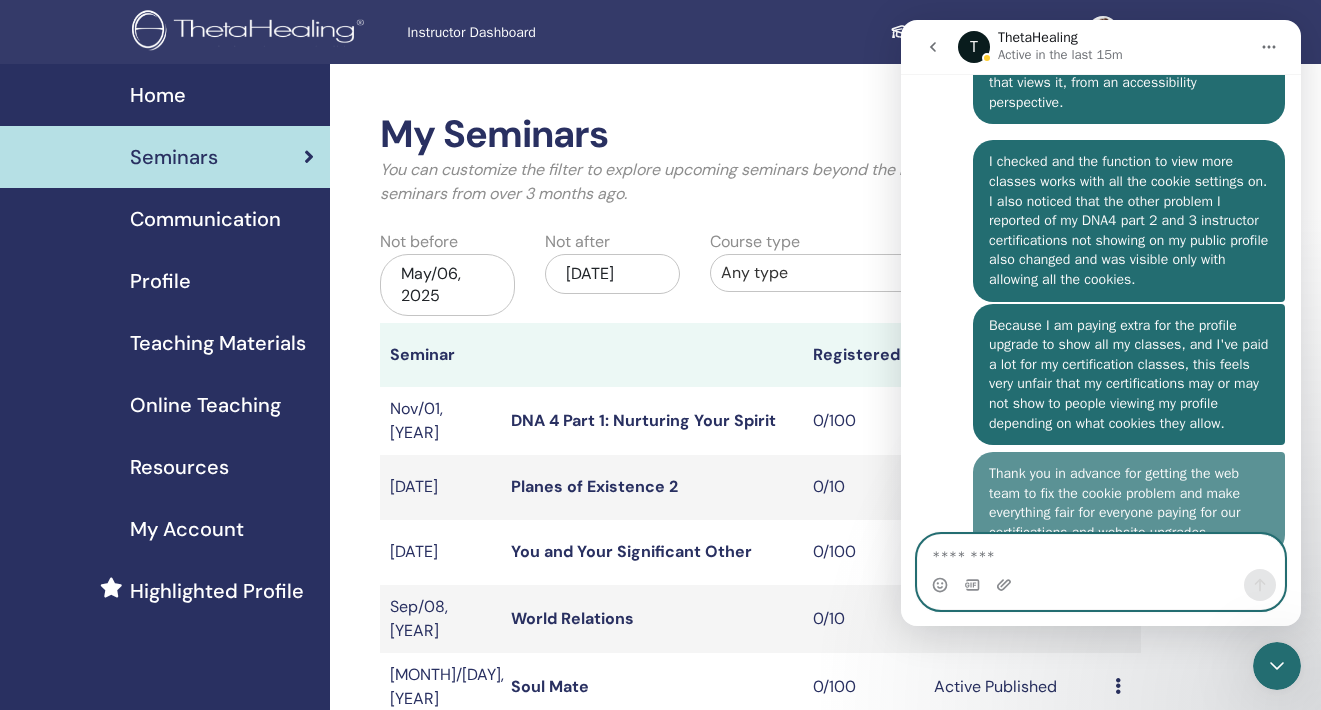 scroll, scrollTop: 2905, scrollLeft: 0, axis: vertical 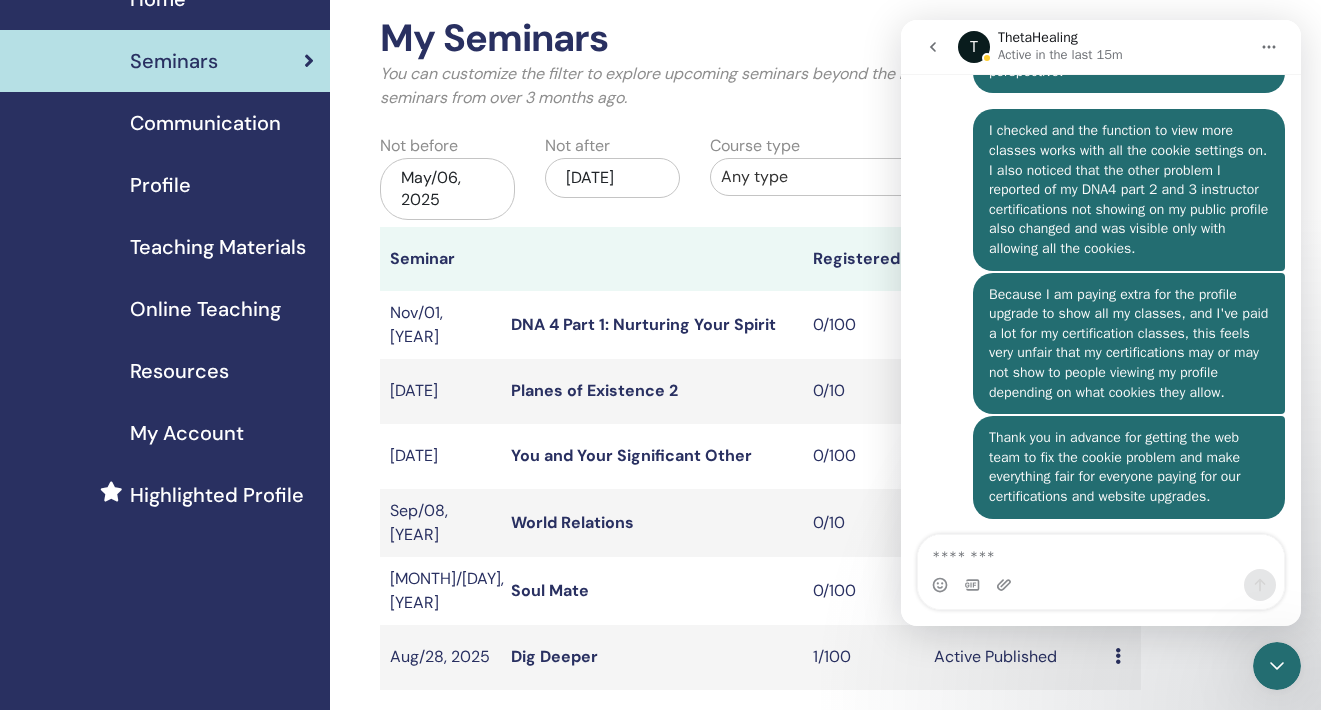 click 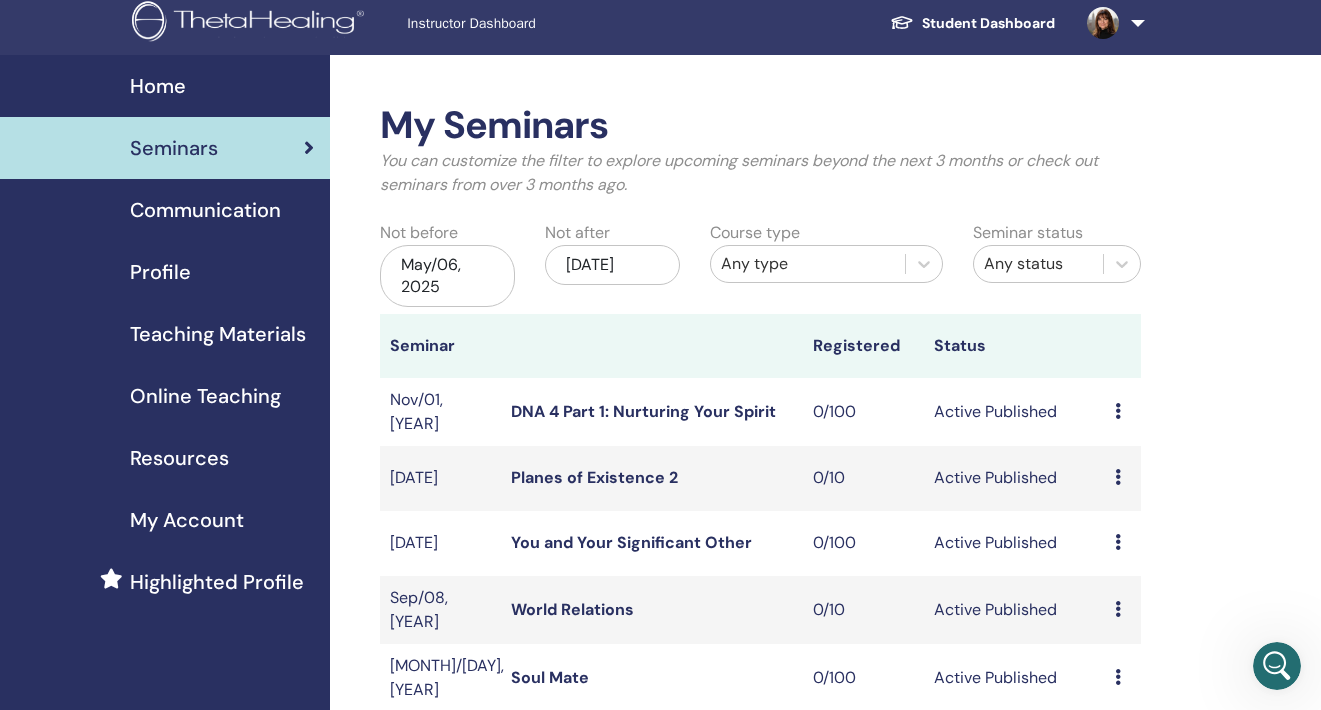 scroll, scrollTop: 11, scrollLeft: 0, axis: vertical 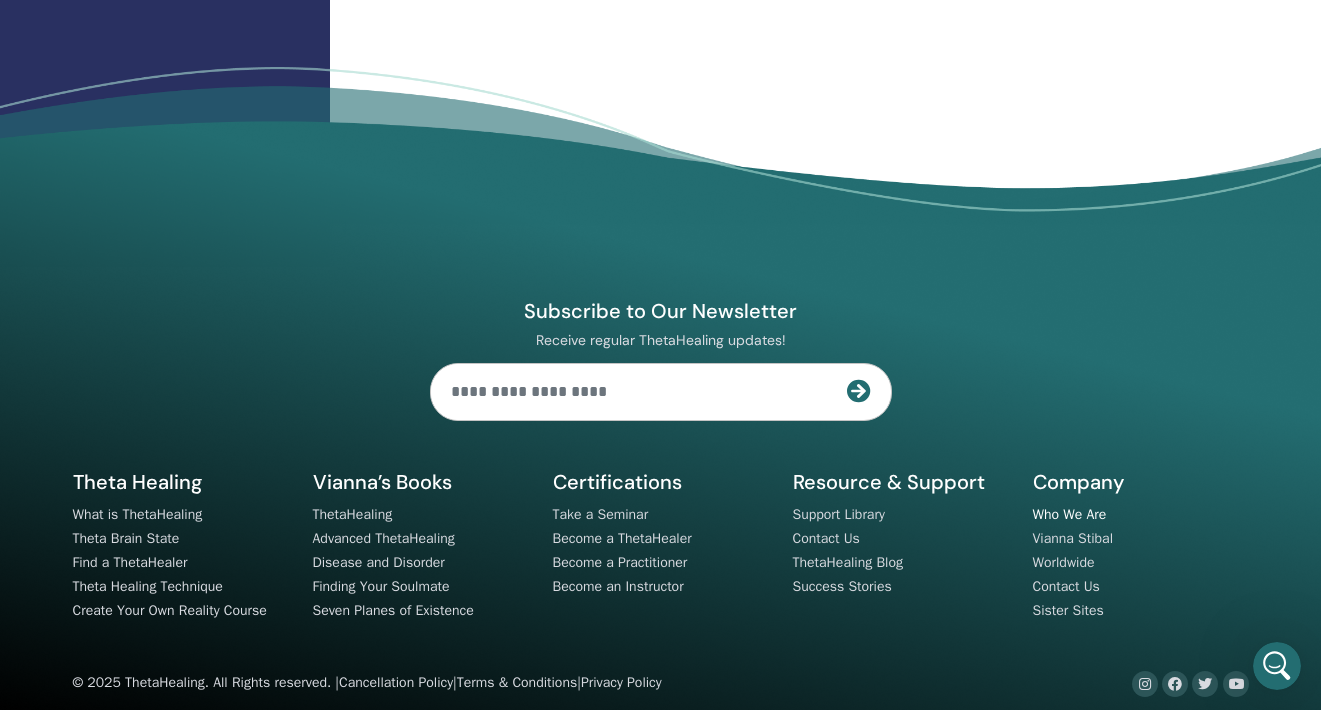 click on "Who We Are" at bounding box center (1070, 514) 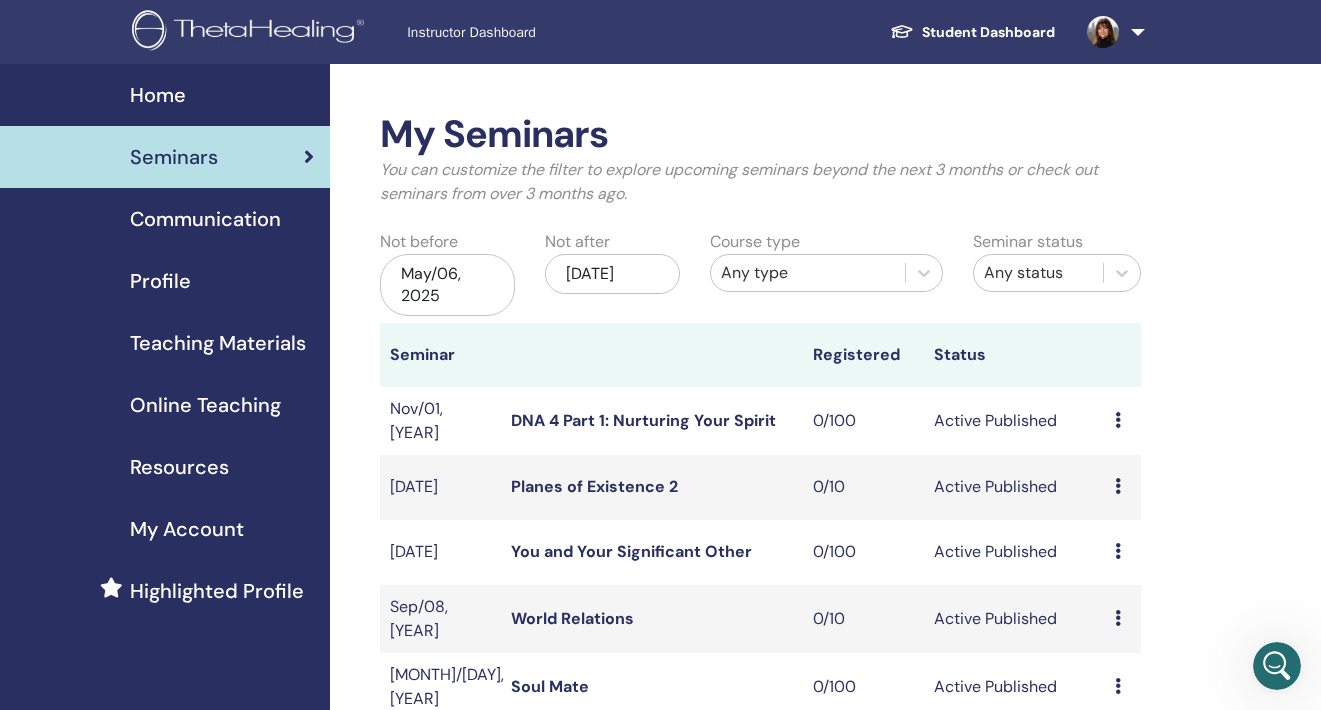 scroll, scrollTop: 0, scrollLeft: 0, axis: both 